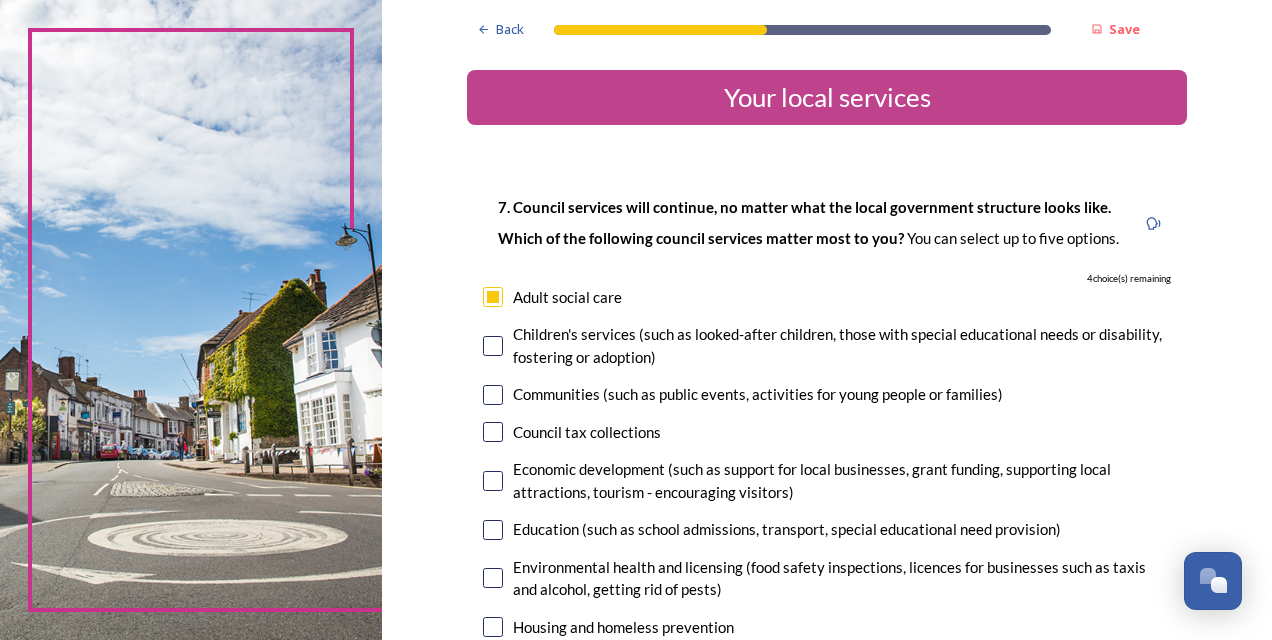 scroll, scrollTop: 0, scrollLeft: 0, axis: both 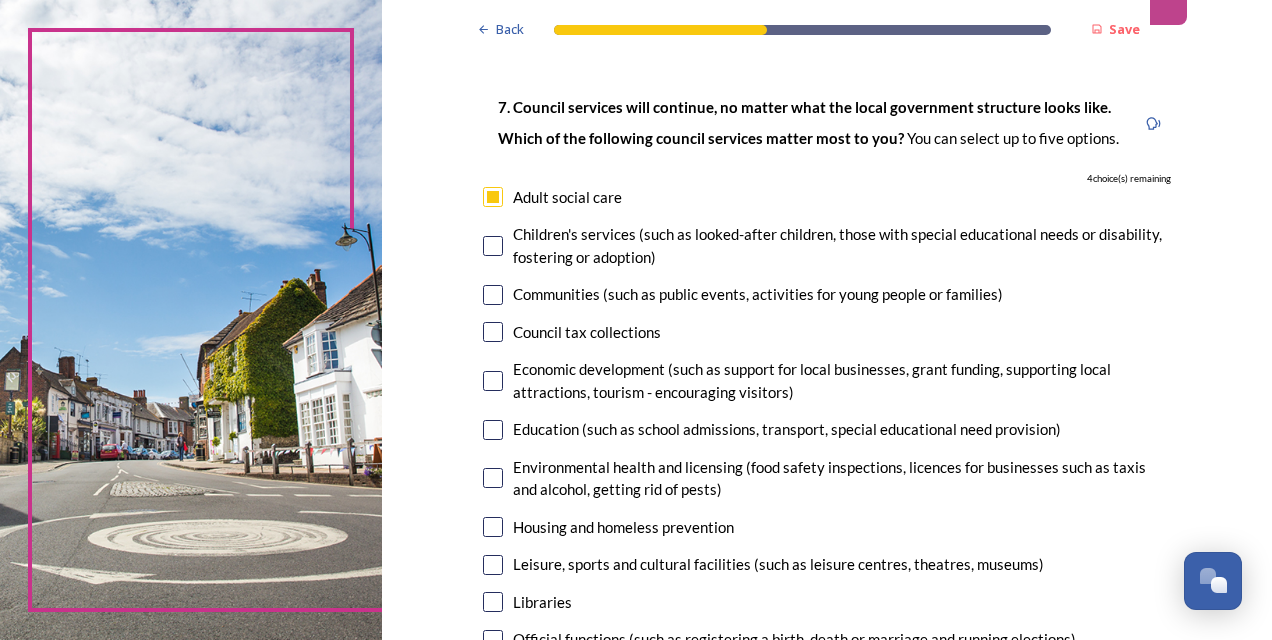 click at bounding box center (493, 430) 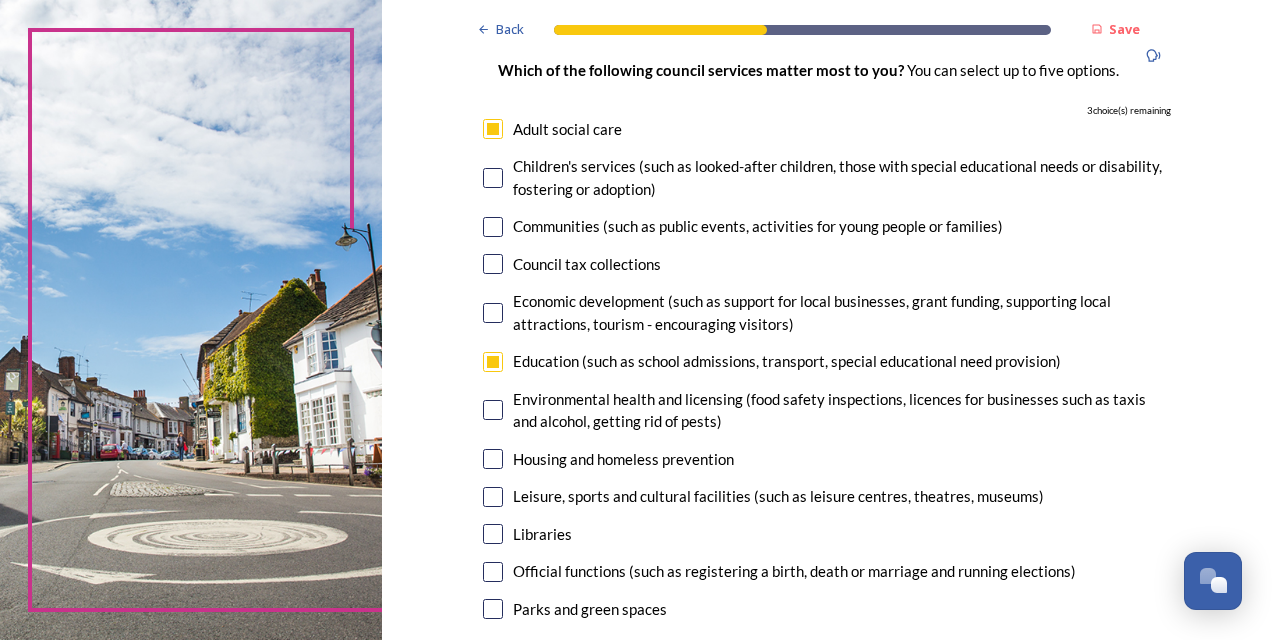 scroll, scrollTop: 200, scrollLeft: 0, axis: vertical 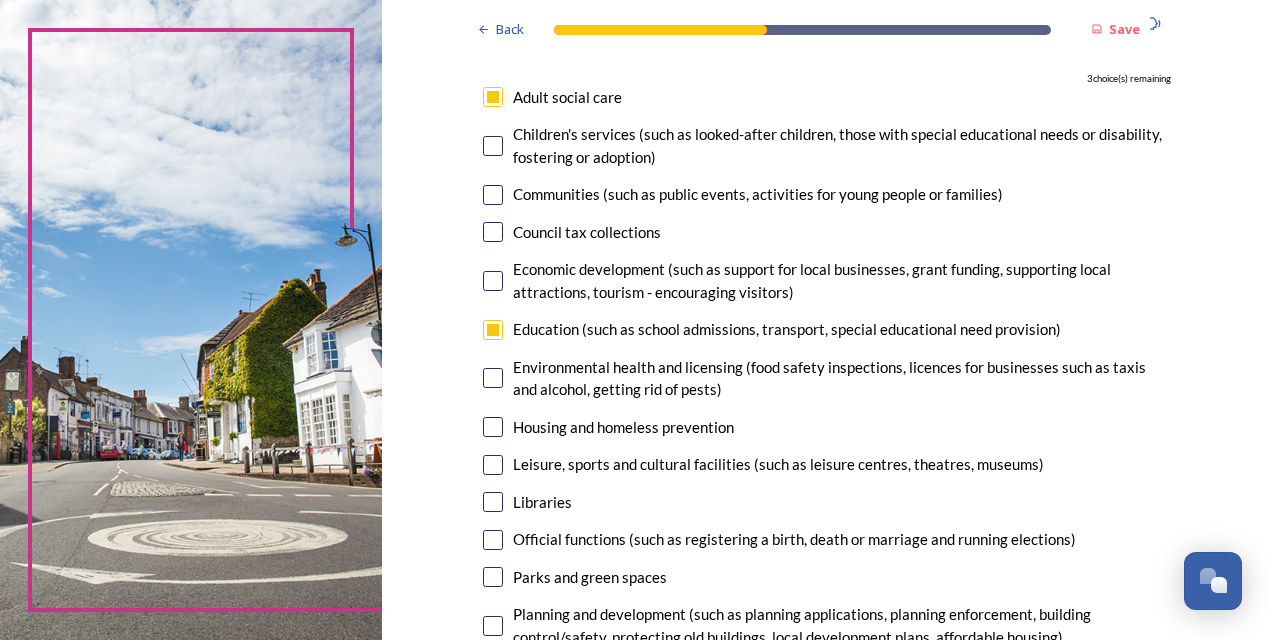 click at bounding box center (493, 465) 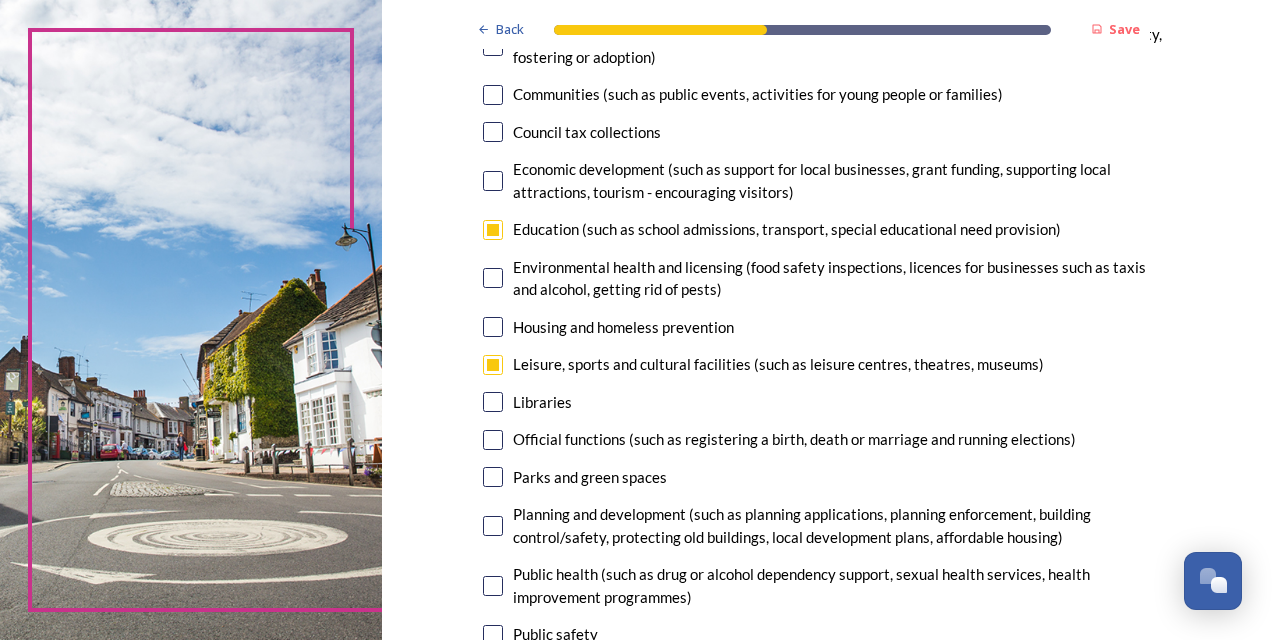 scroll, scrollTop: 400, scrollLeft: 0, axis: vertical 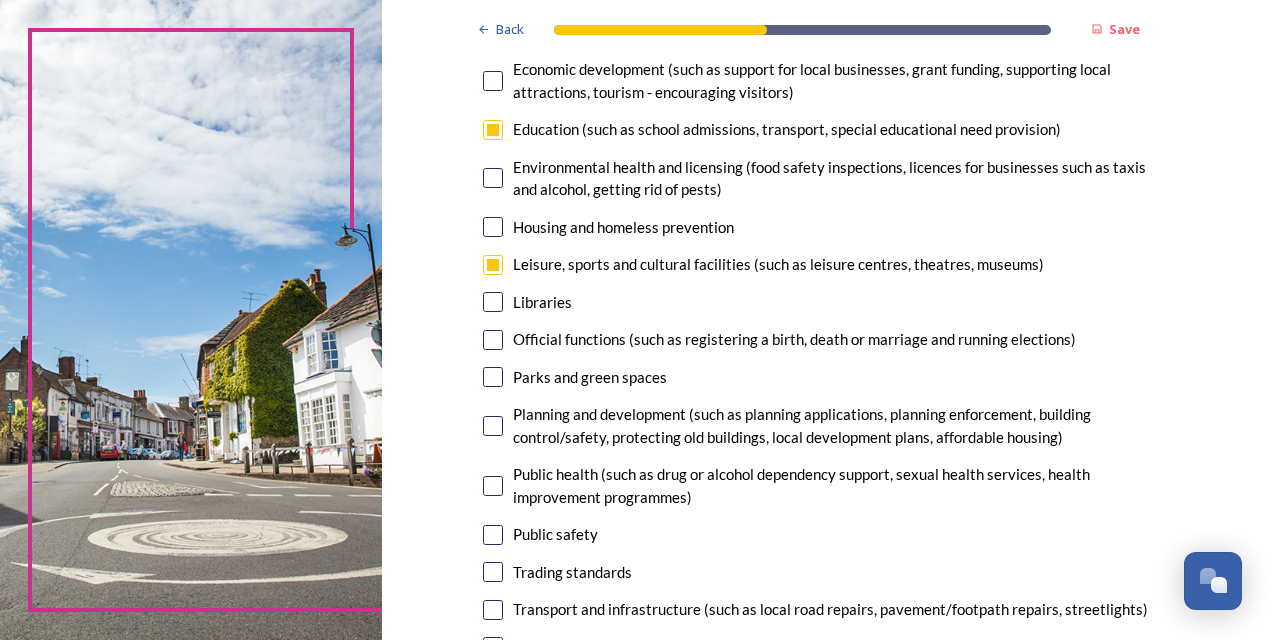 click at bounding box center (493, 426) 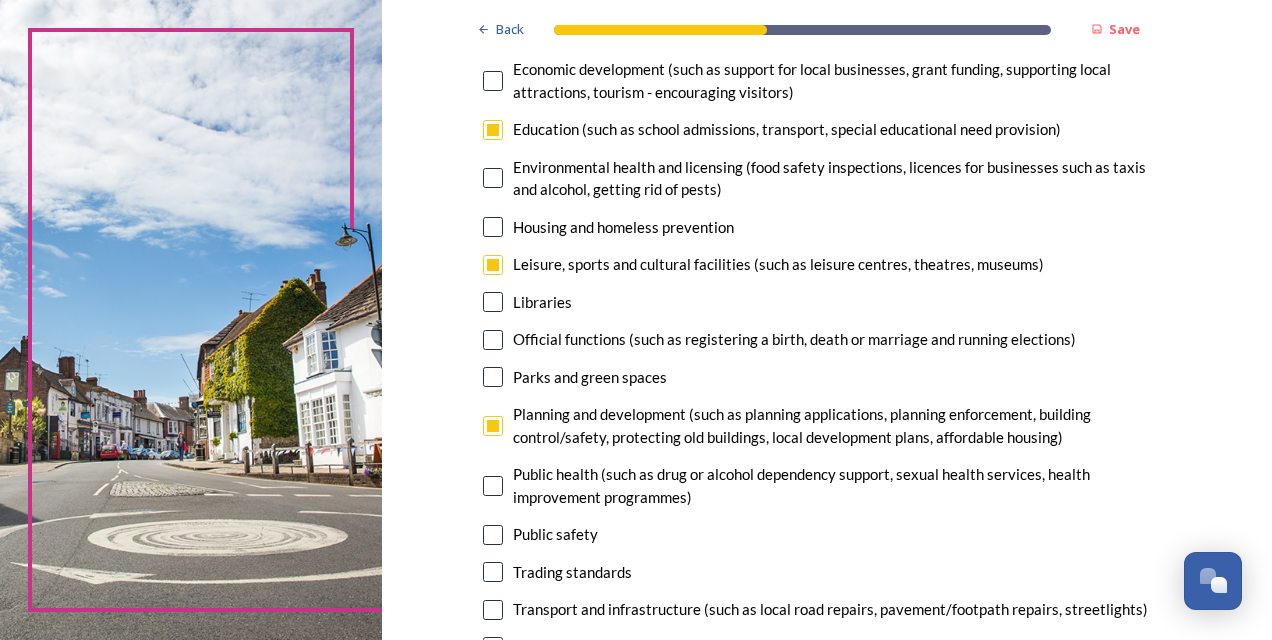 scroll, scrollTop: 500, scrollLeft: 0, axis: vertical 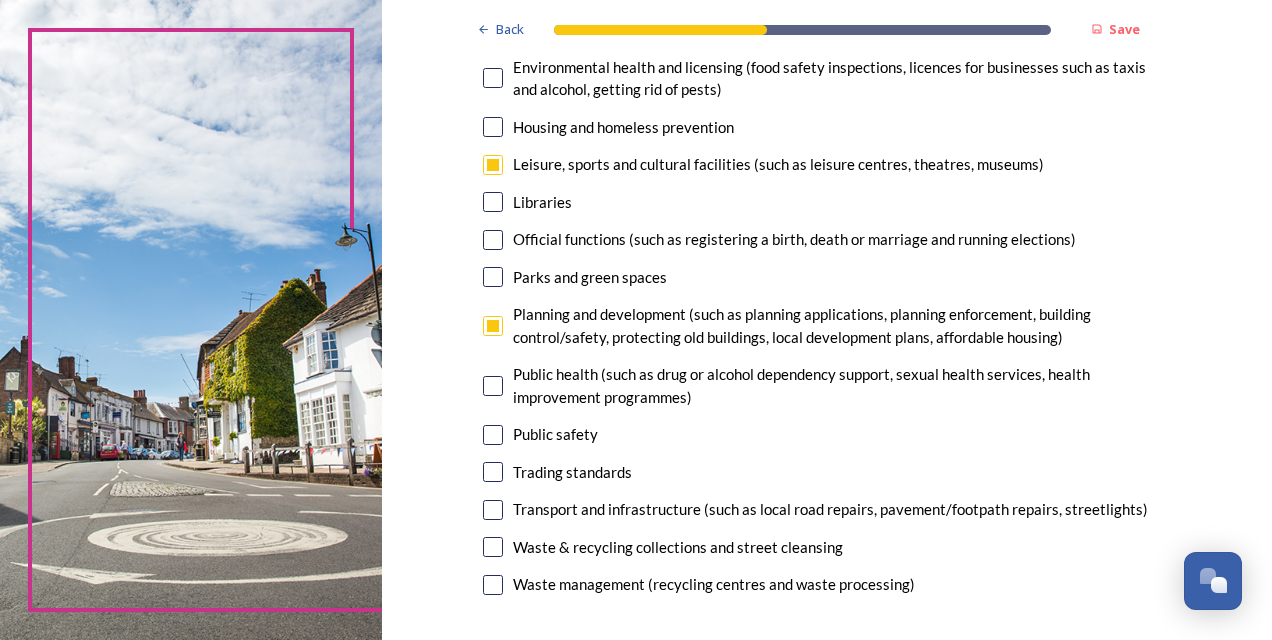 click at bounding box center [493, 78] 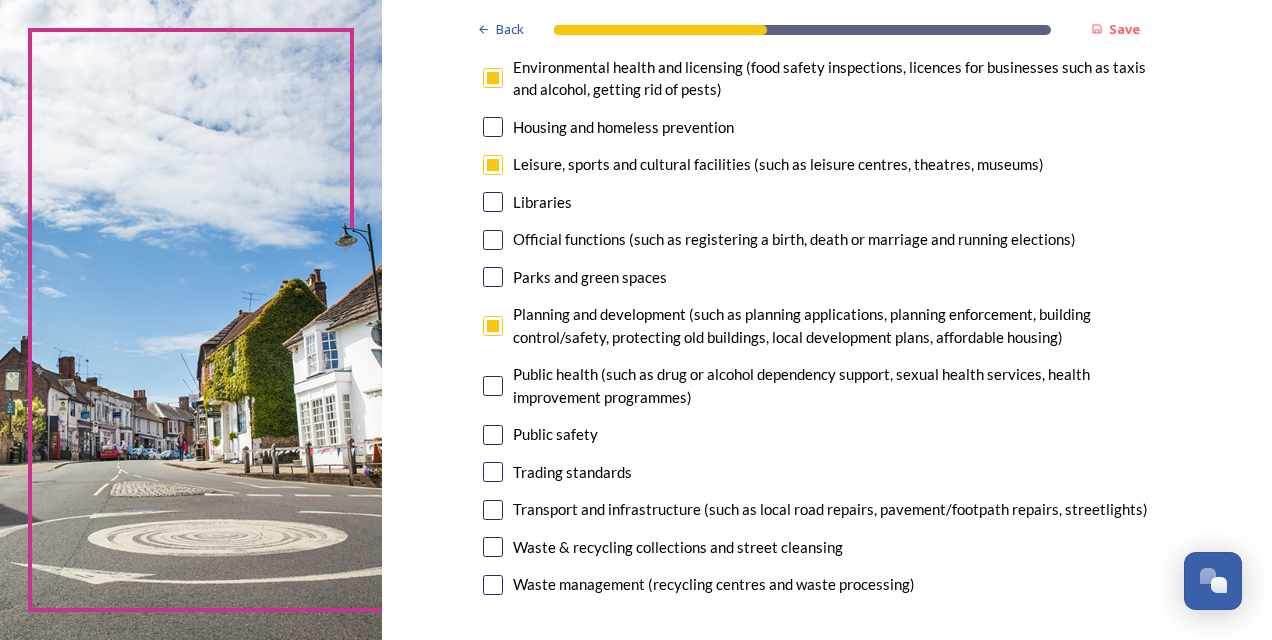 click at bounding box center [493, 472] 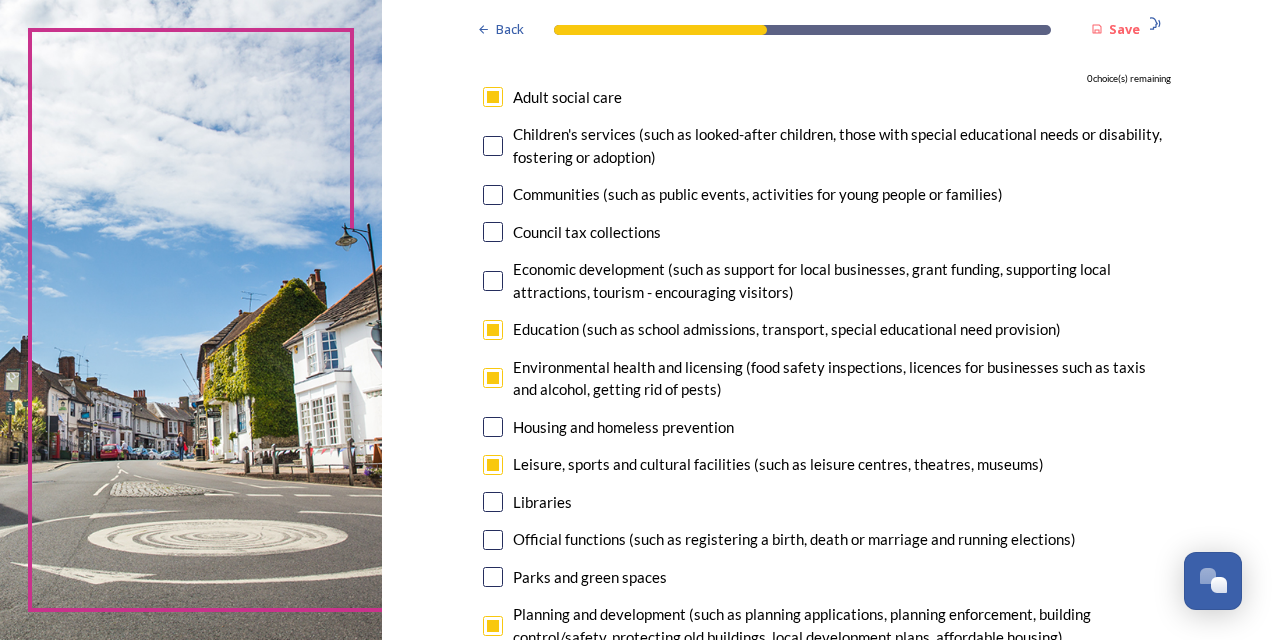 scroll, scrollTop: 300, scrollLeft: 0, axis: vertical 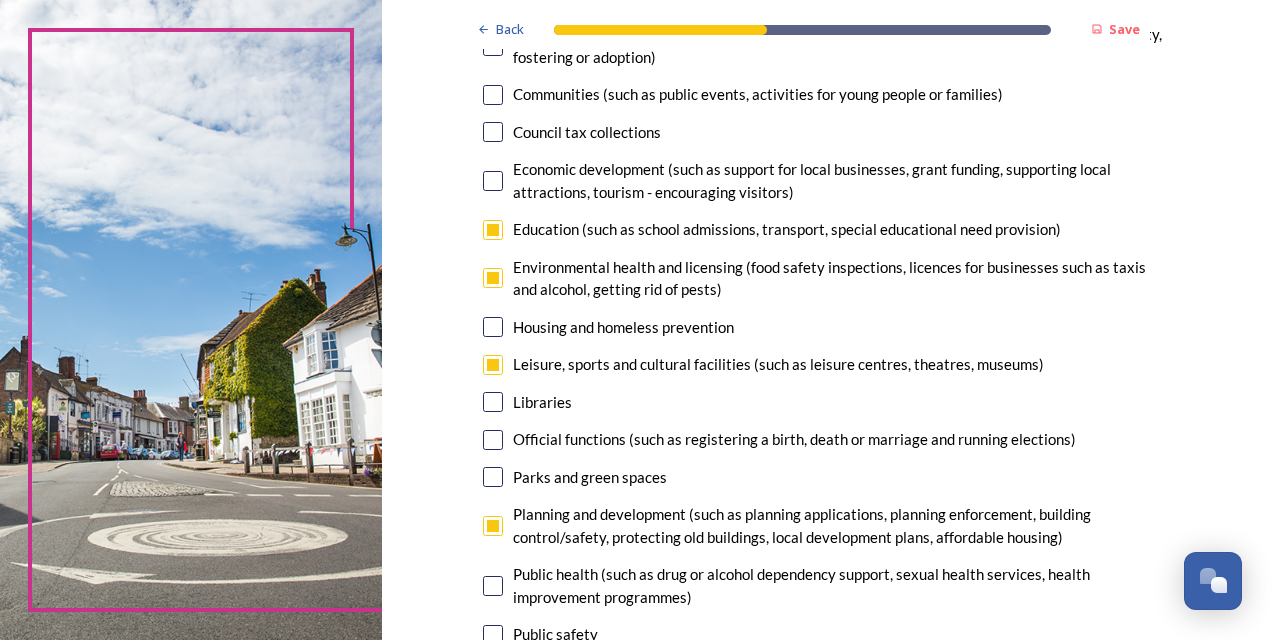 click at bounding box center (493, 230) 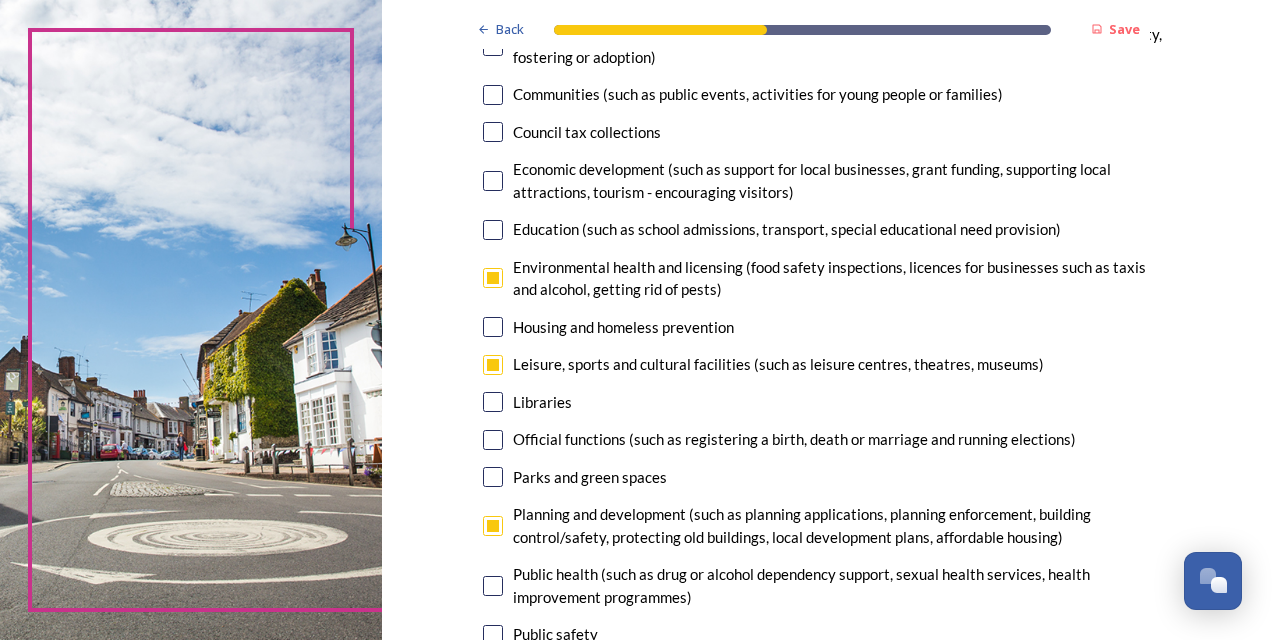 scroll, scrollTop: 500, scrollLeft: 0, axis: vertical 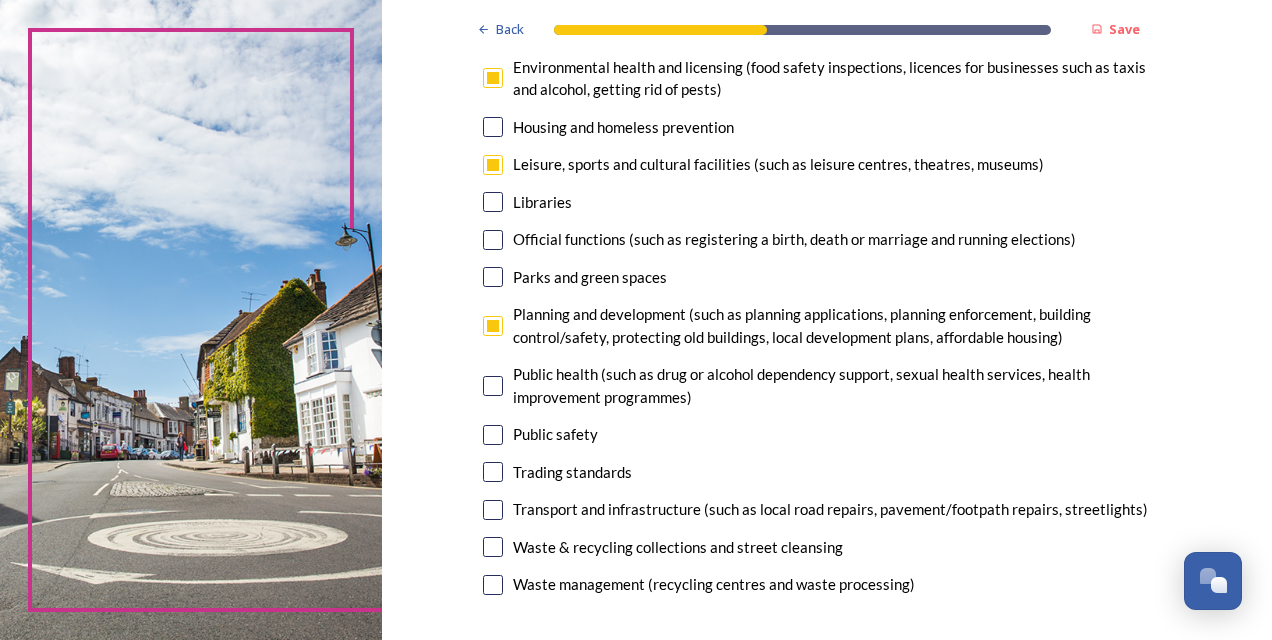 click at bounding box center [493, 472] 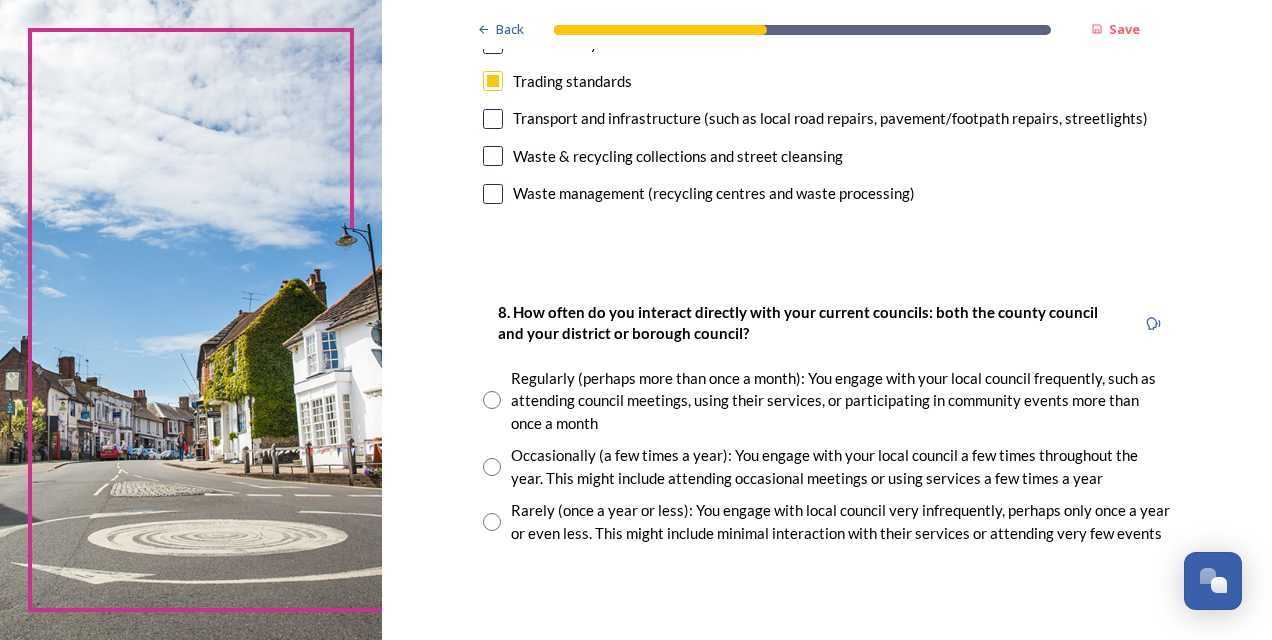 scroll, scrollTop: 900, scrollLeft: 0, axis: vertical 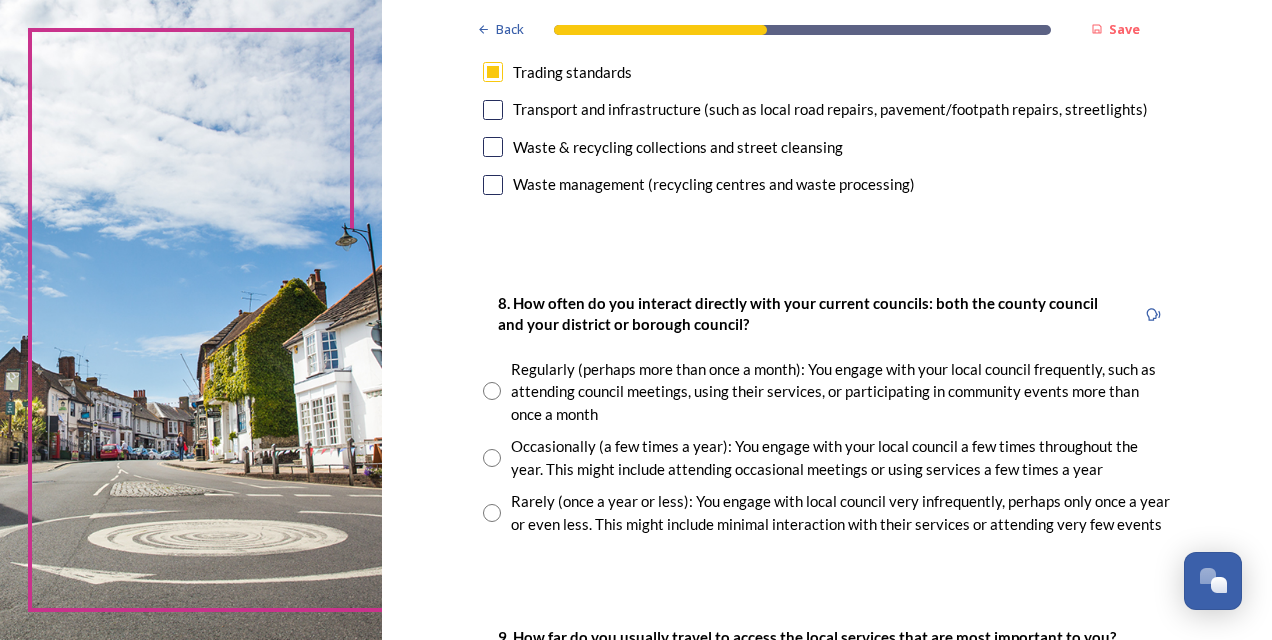click at bounding box center (492, 391) 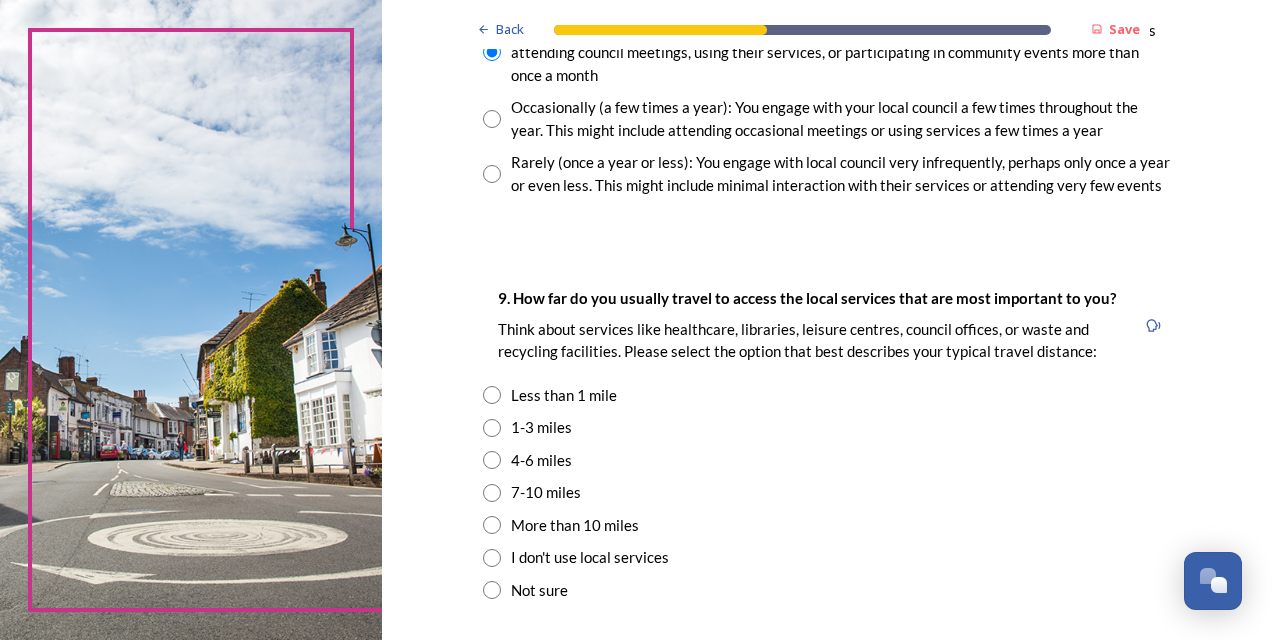 scroll, scrollTop: 1300, scrollLeft: 0, axis: vertical 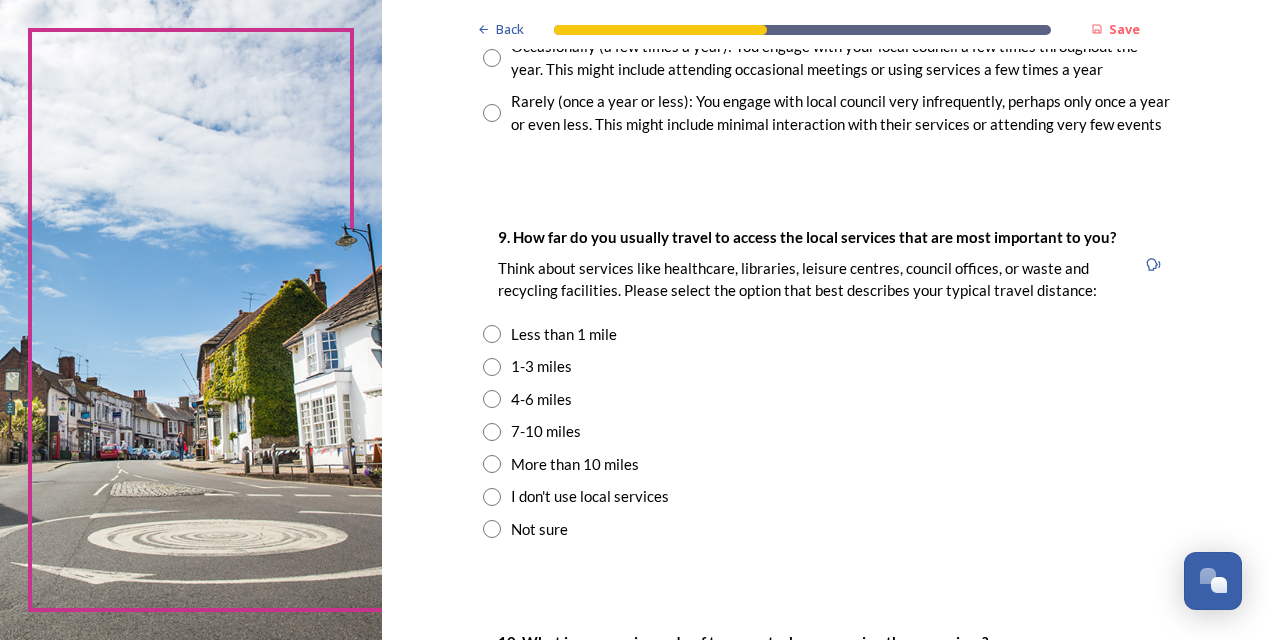 click at bounding box center [492, 367] 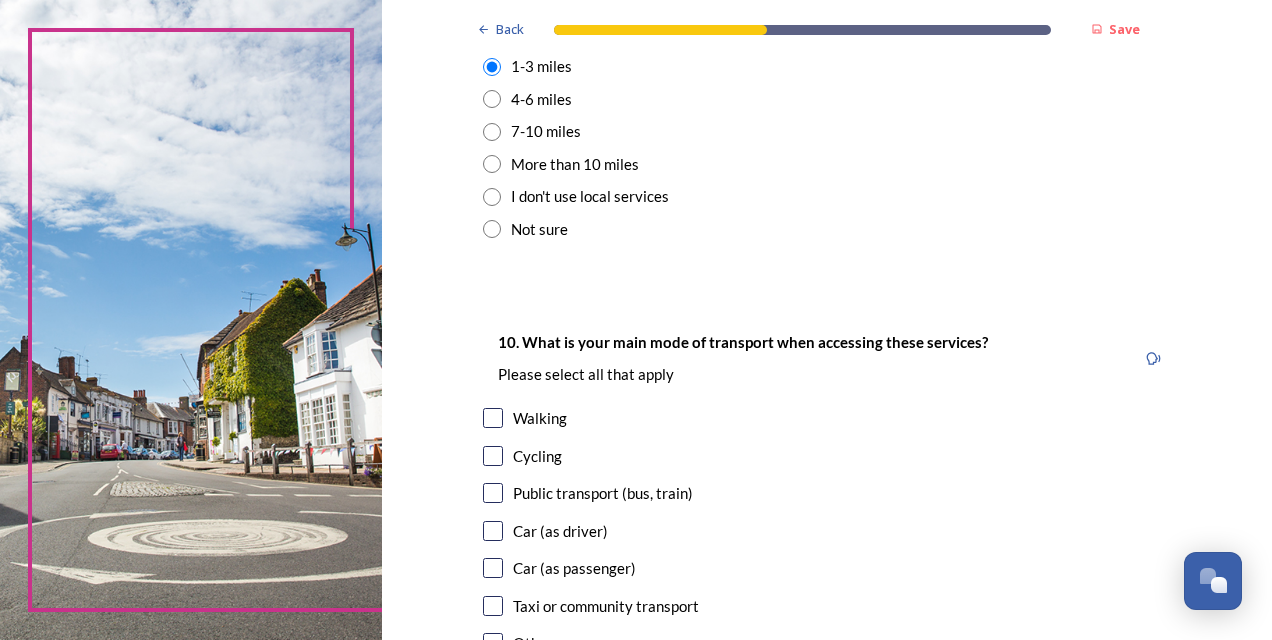 scroll, scrollTop: 1700, scrollLeft: 0, axis: vertical 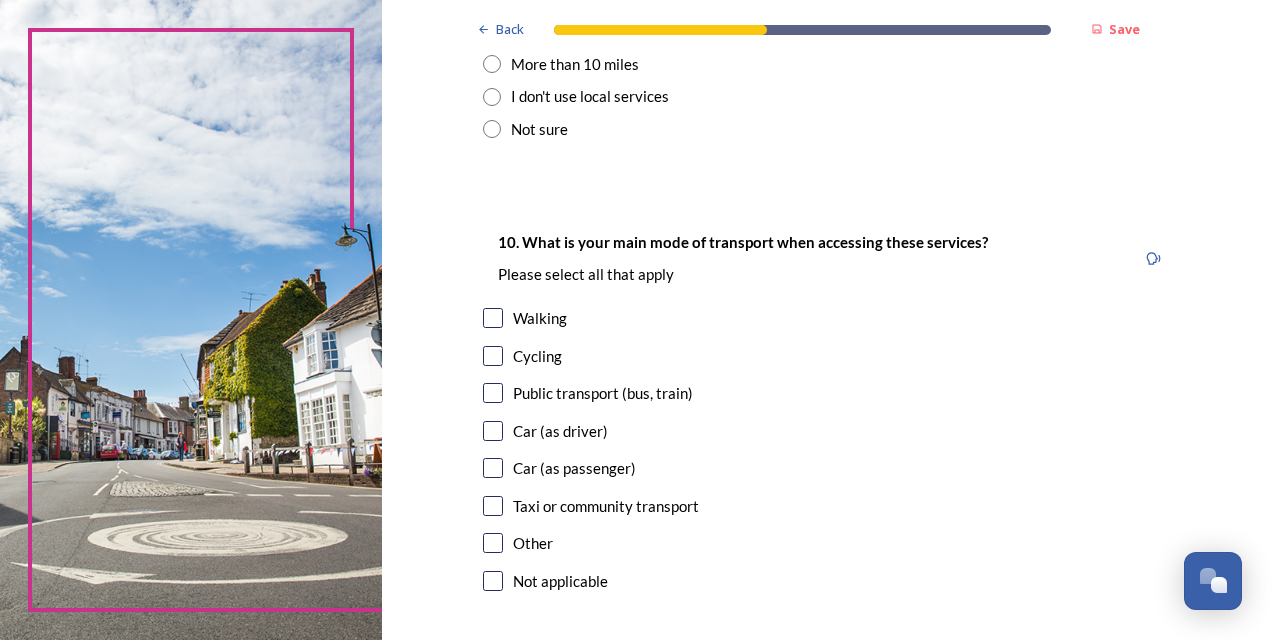 click at bounding box center [493, 431] 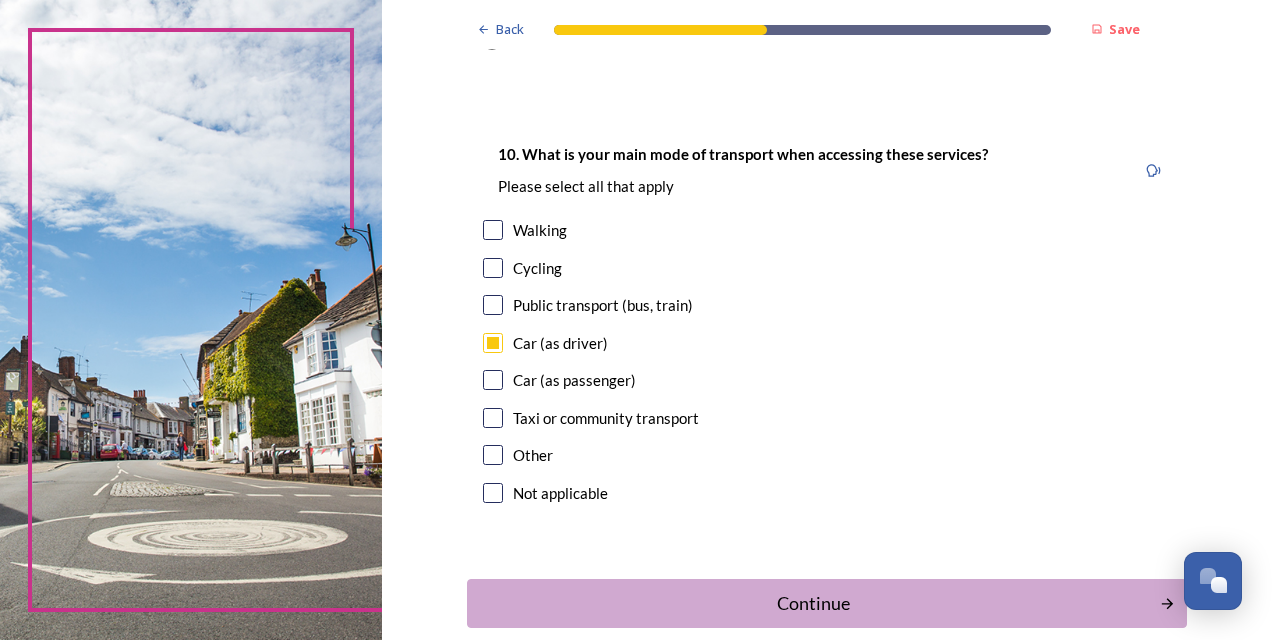 scroll, scrollTop: 1891, scrollLeft: 0, axis: vertical 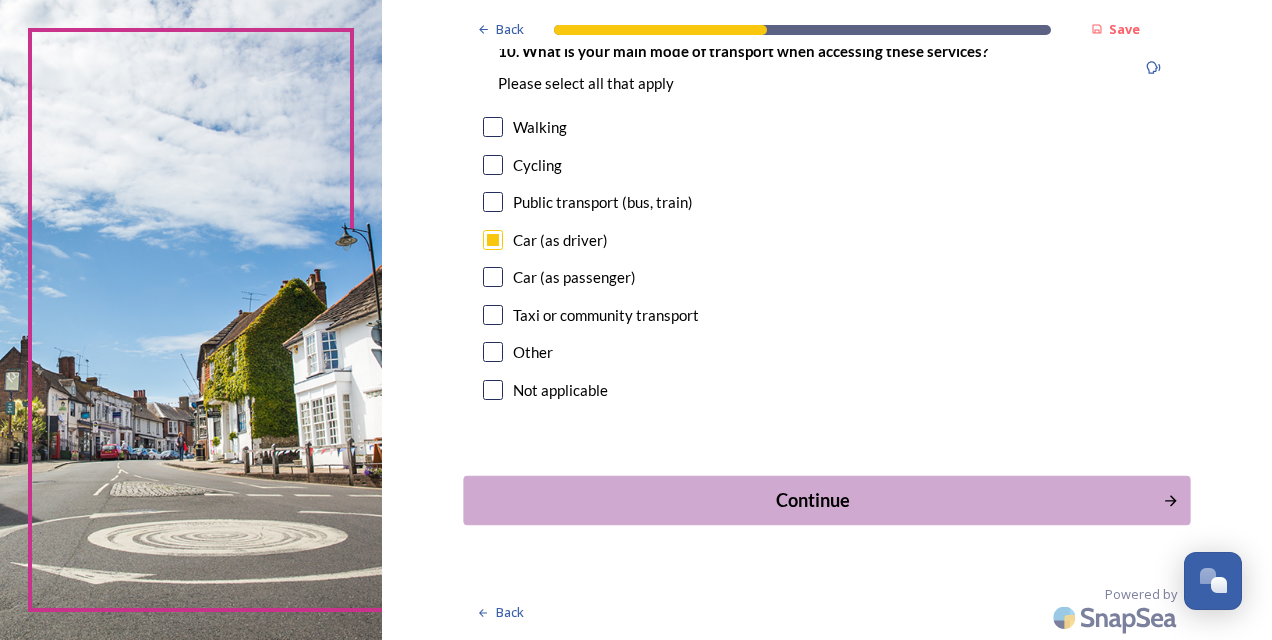 click on "Continue" at bounding box center (813, 500) 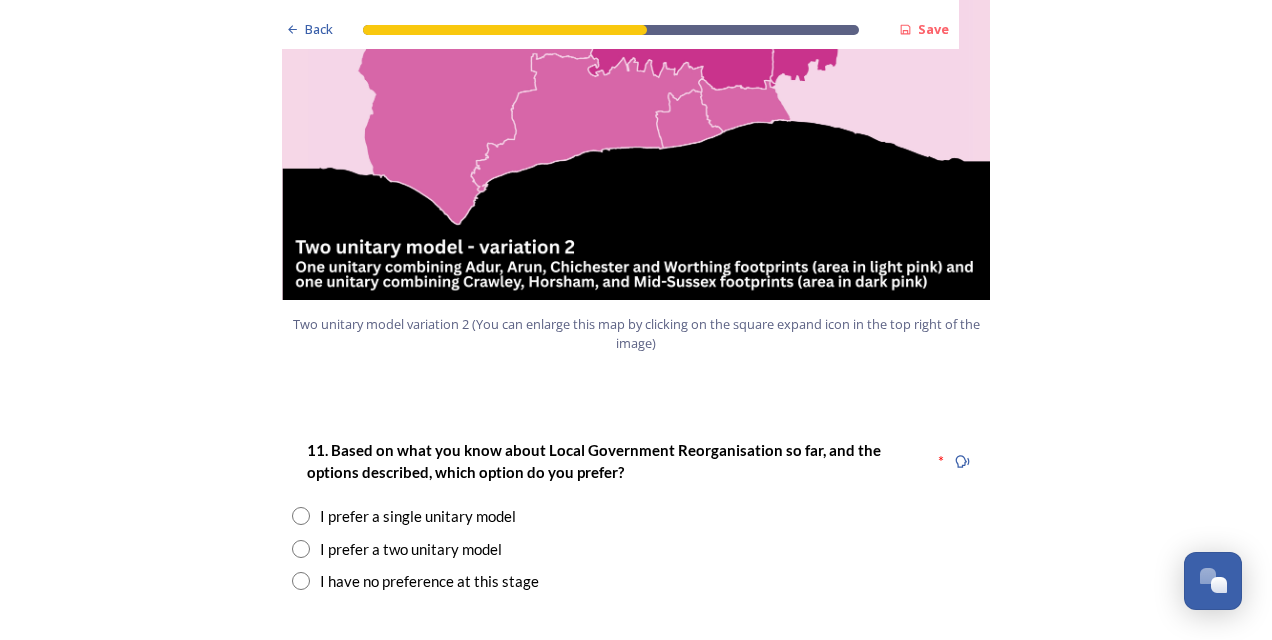 scroll, scrollTop: 2500, scrollLeft: 0, axis: vertical 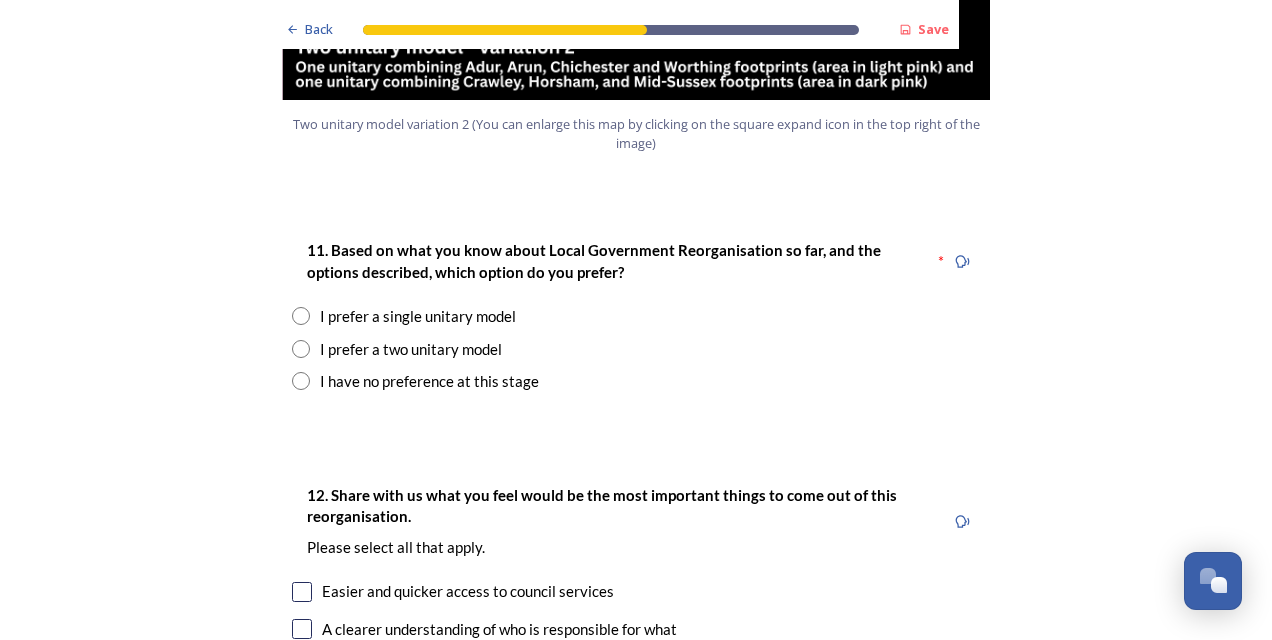 click at bounding box center (301, 316) 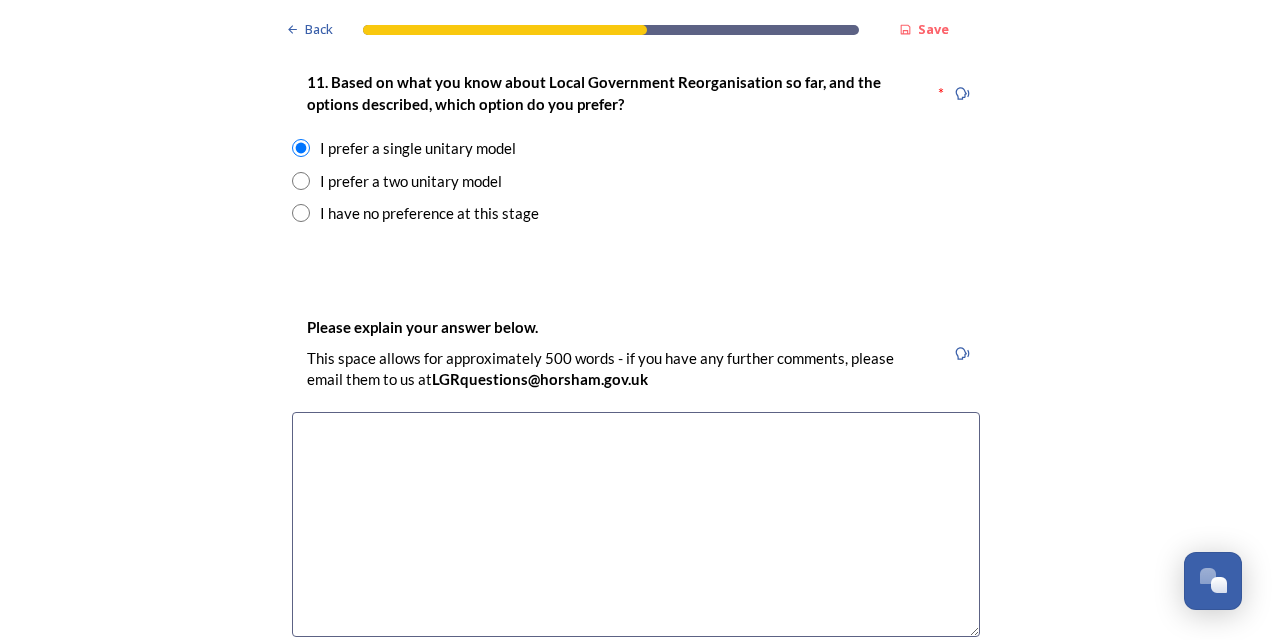 scroll, scrollTop: 2700, scrollLeft: 0, axis: vertical 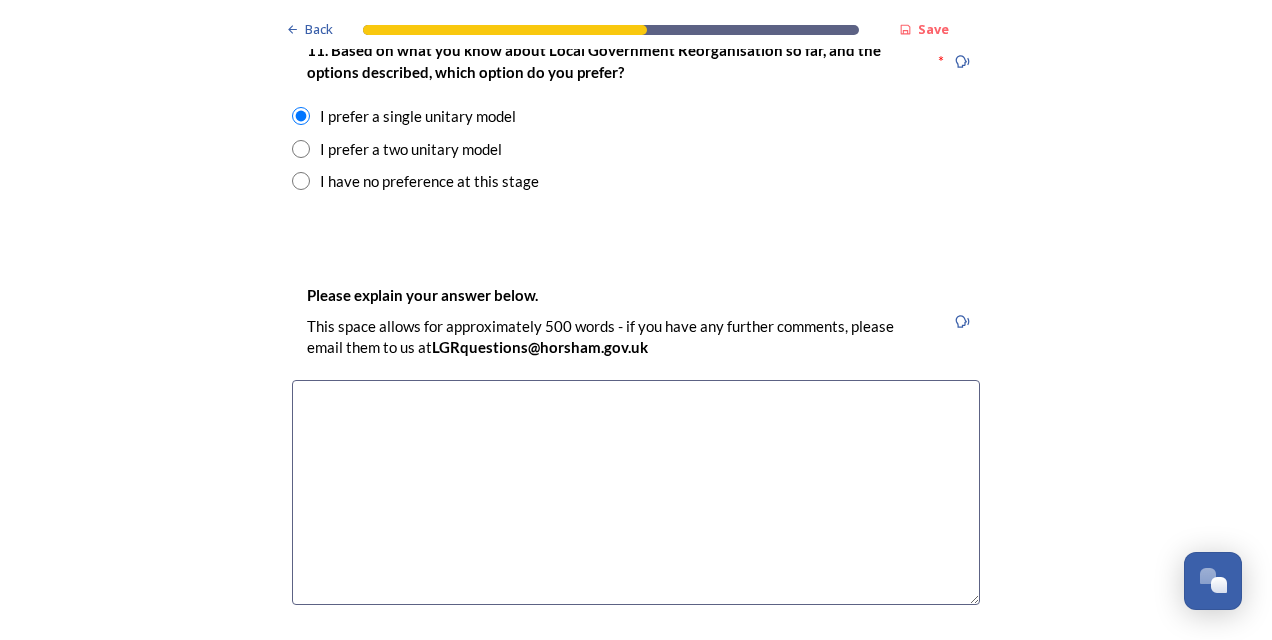 click at bounding box center (636, 492) 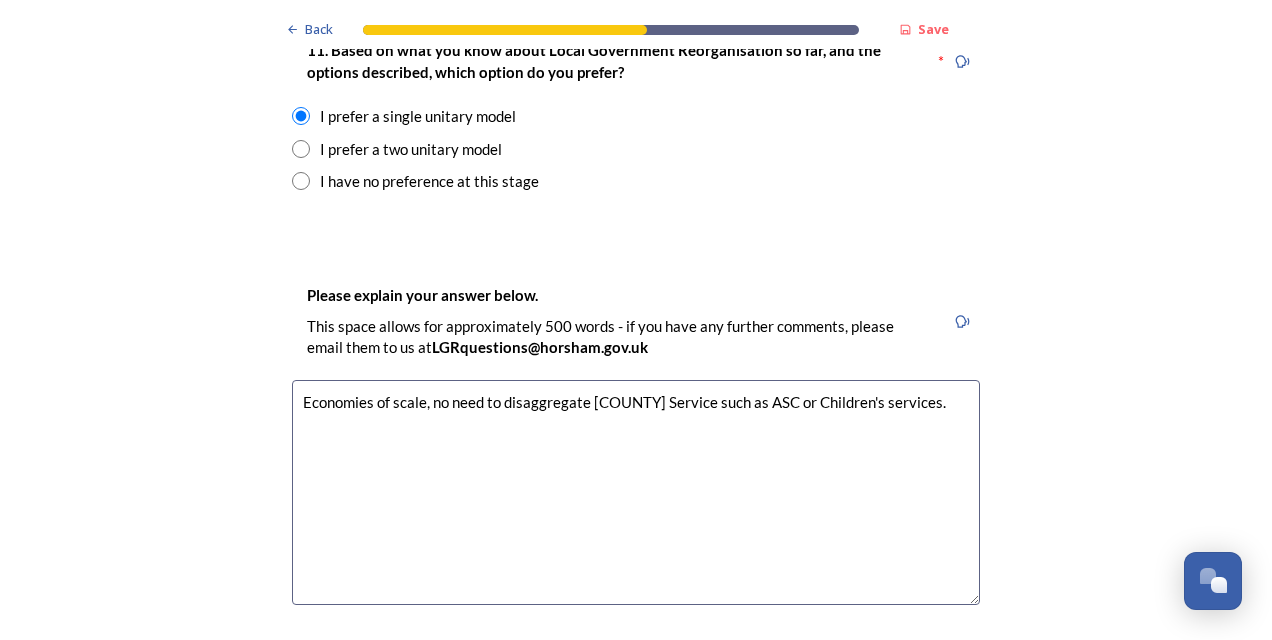 click on "Economies of scale, no need to disaggregate [COUNTY] Service such as ASC or Children's services." at bounding box center [636, 492] 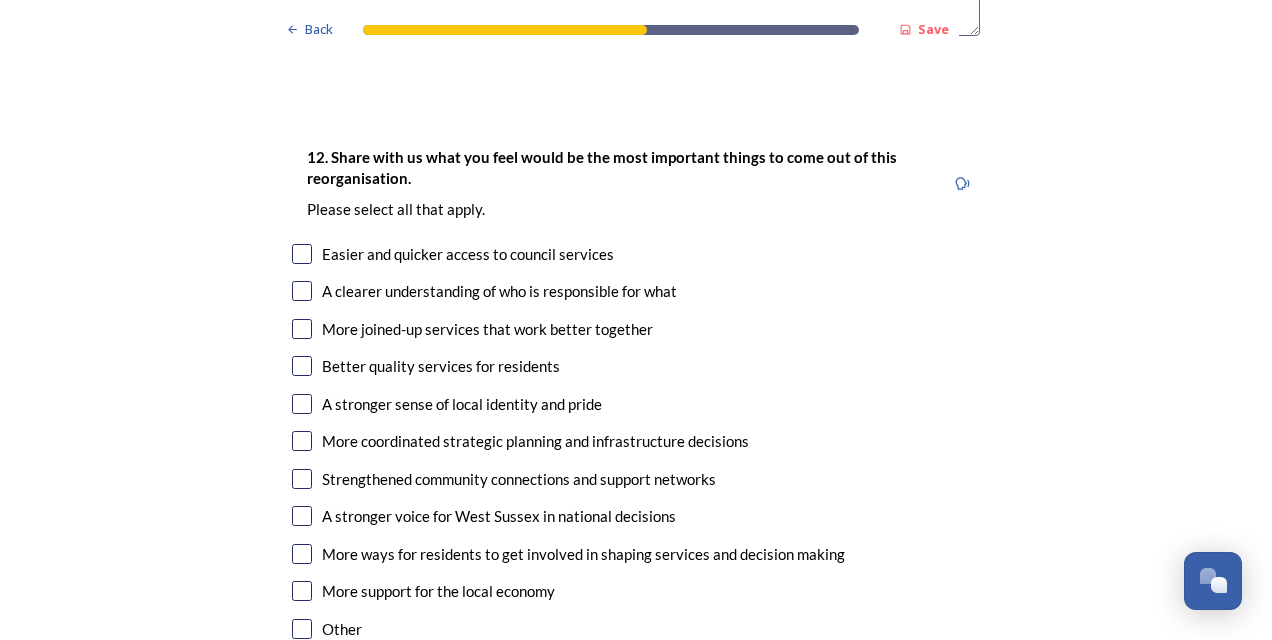 scroll, scrollTop: 3300, scrollLeft: 0, axis: vertical 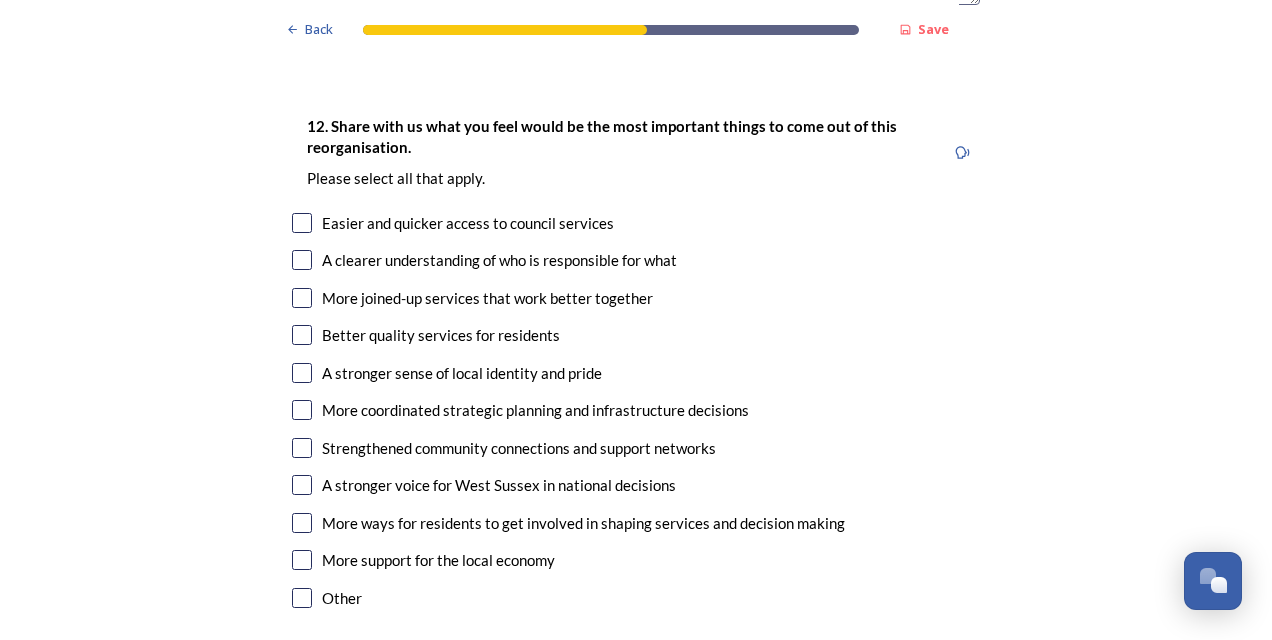 type on "Economies of scale, no need to disaggregate [COUNTY] Service such as ASC or Children's services.   More chance of finding efficiencies in a larger organisation." 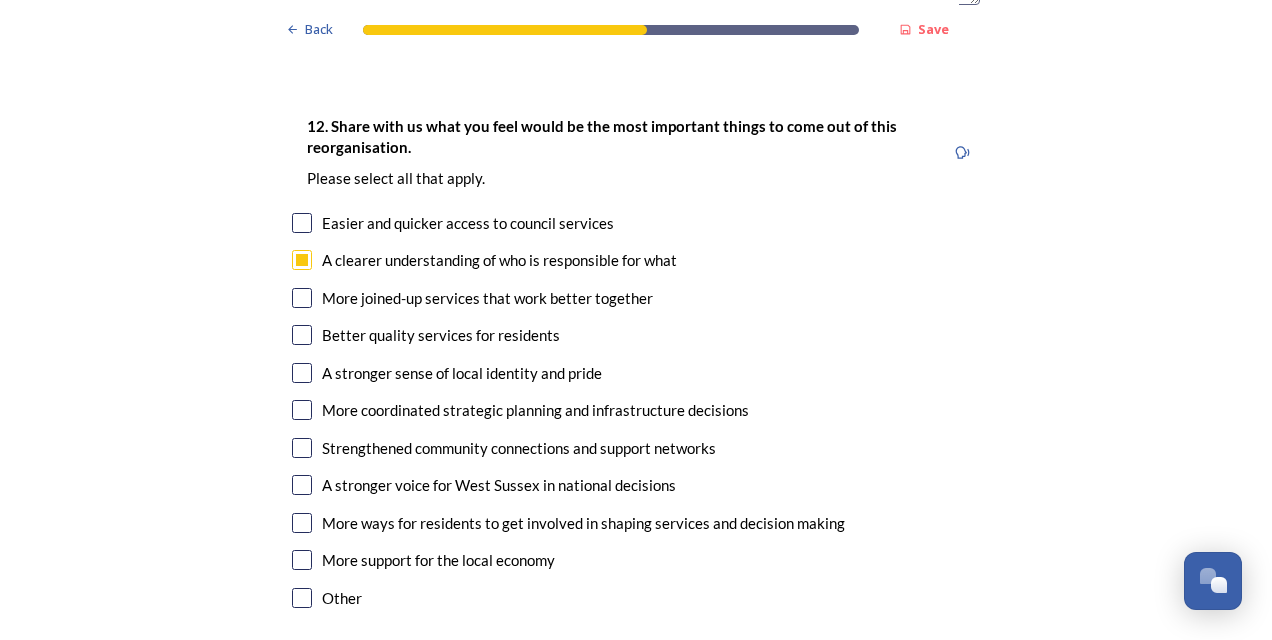 click at bounding box center [302, 298] 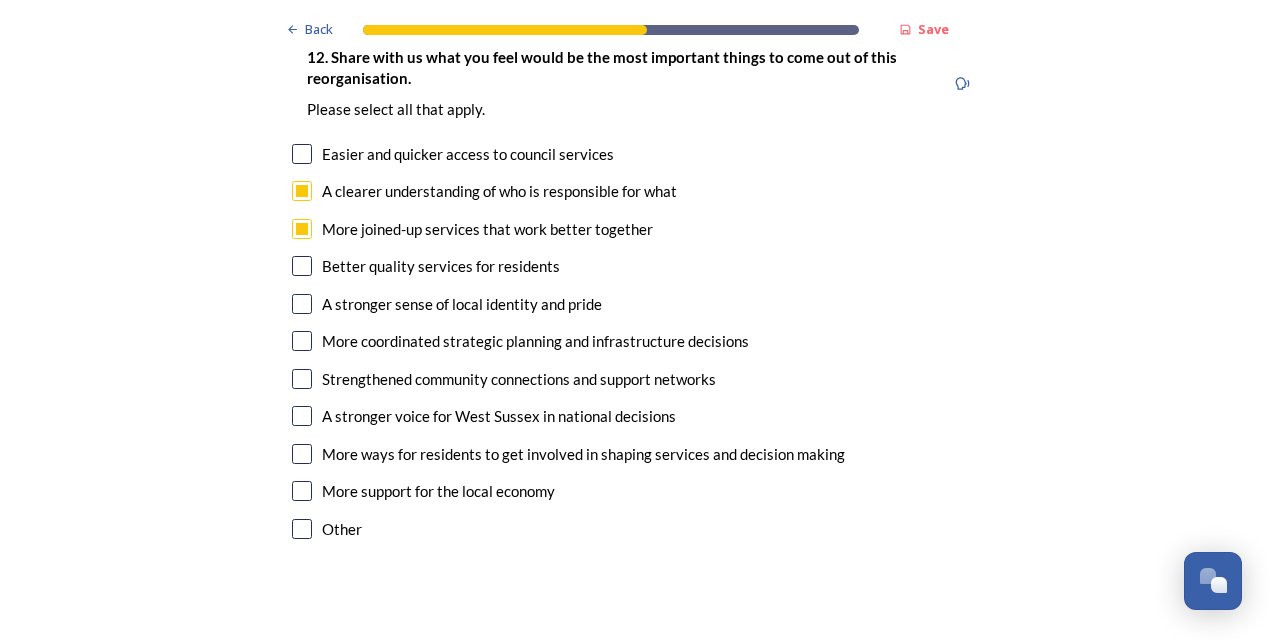 scroll, scrollTop: 3400, scrollLeft: 0, axis: vertical 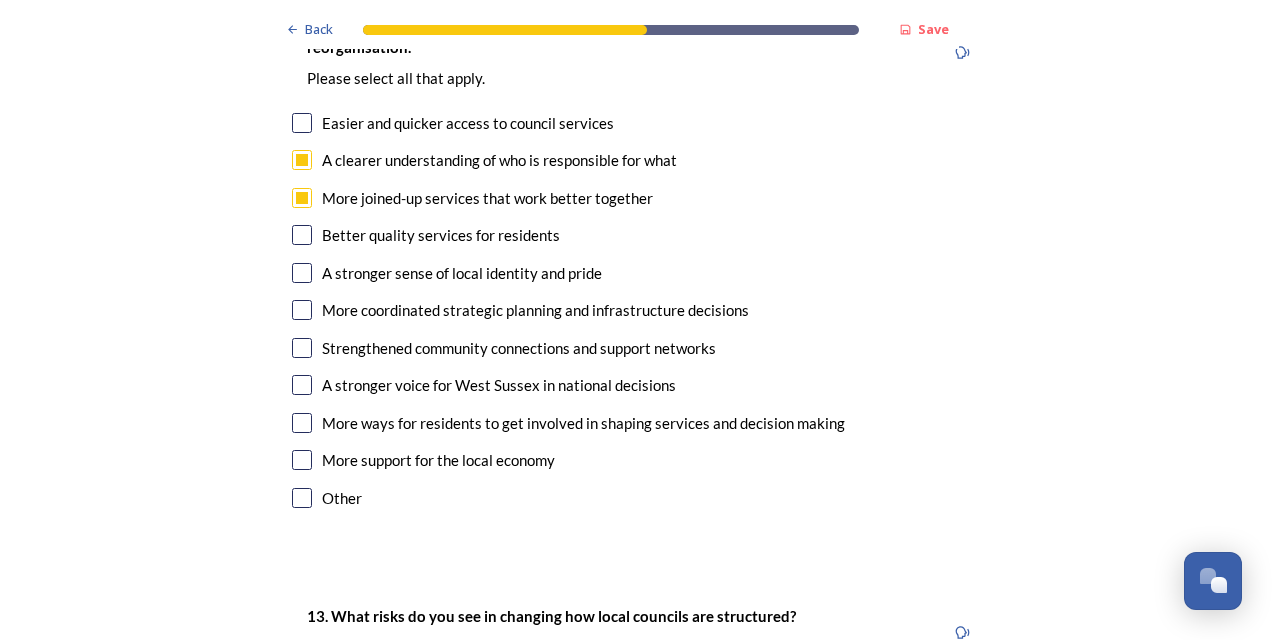 click at bounding box center (302, 310) 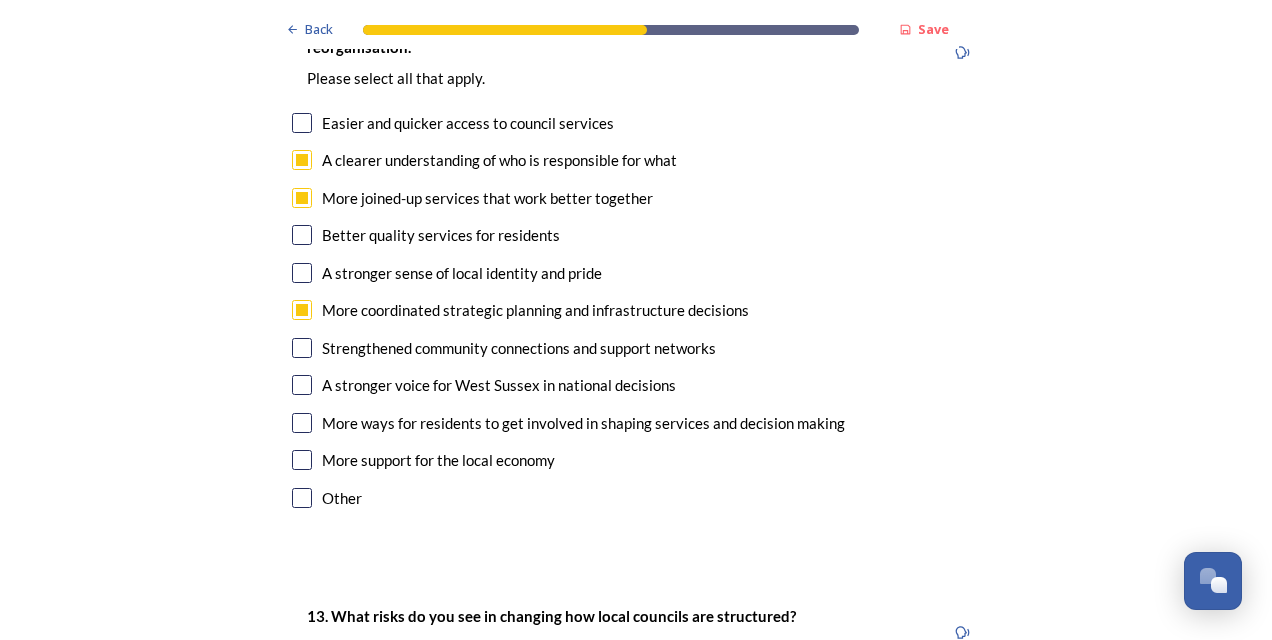 click at bounding box center (302, 385) 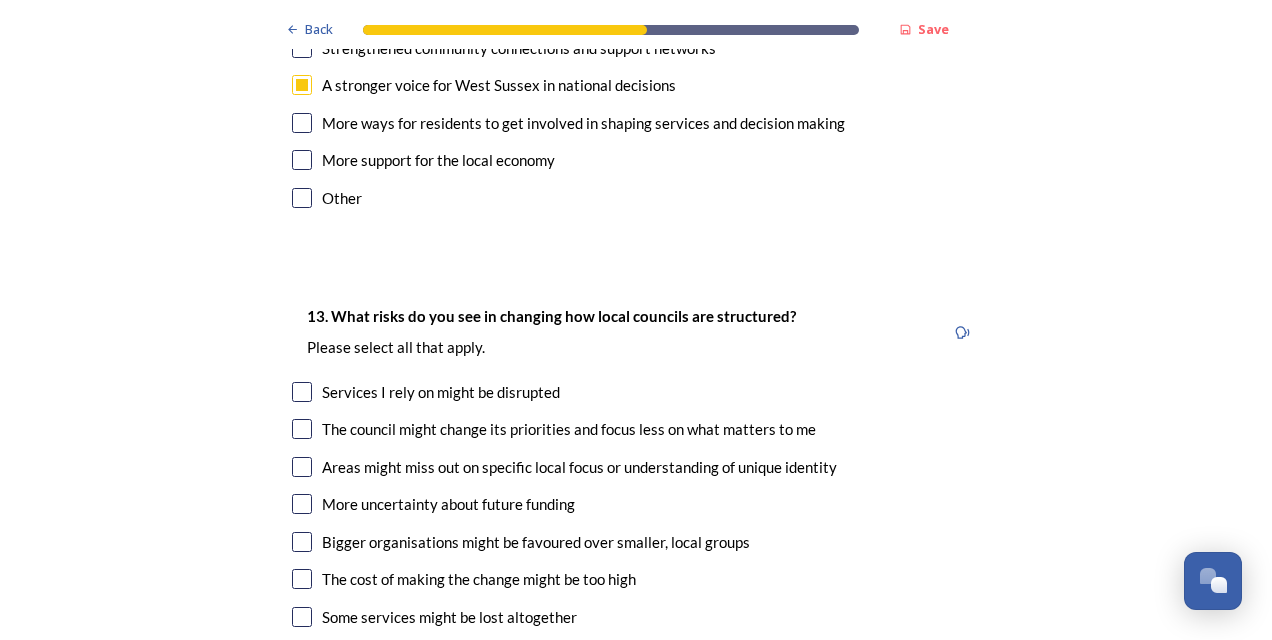 scroll, scrollTop: 3900, scrollLeft: 0, axis: vertical 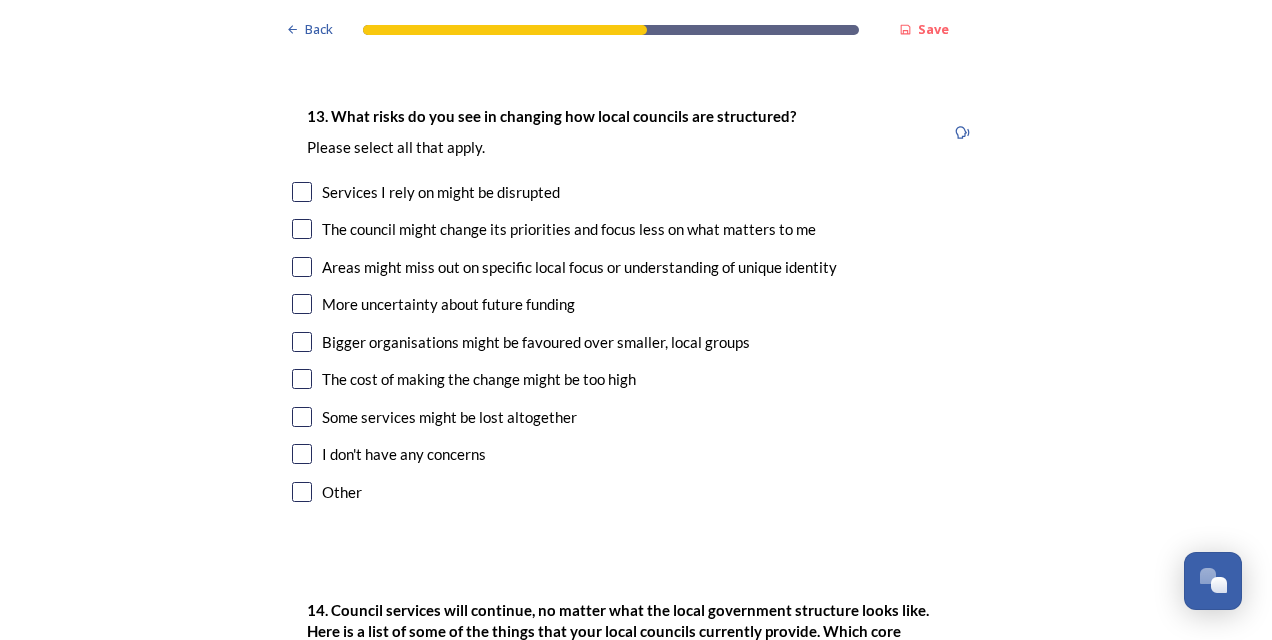 click at bounding box center (302, 267) 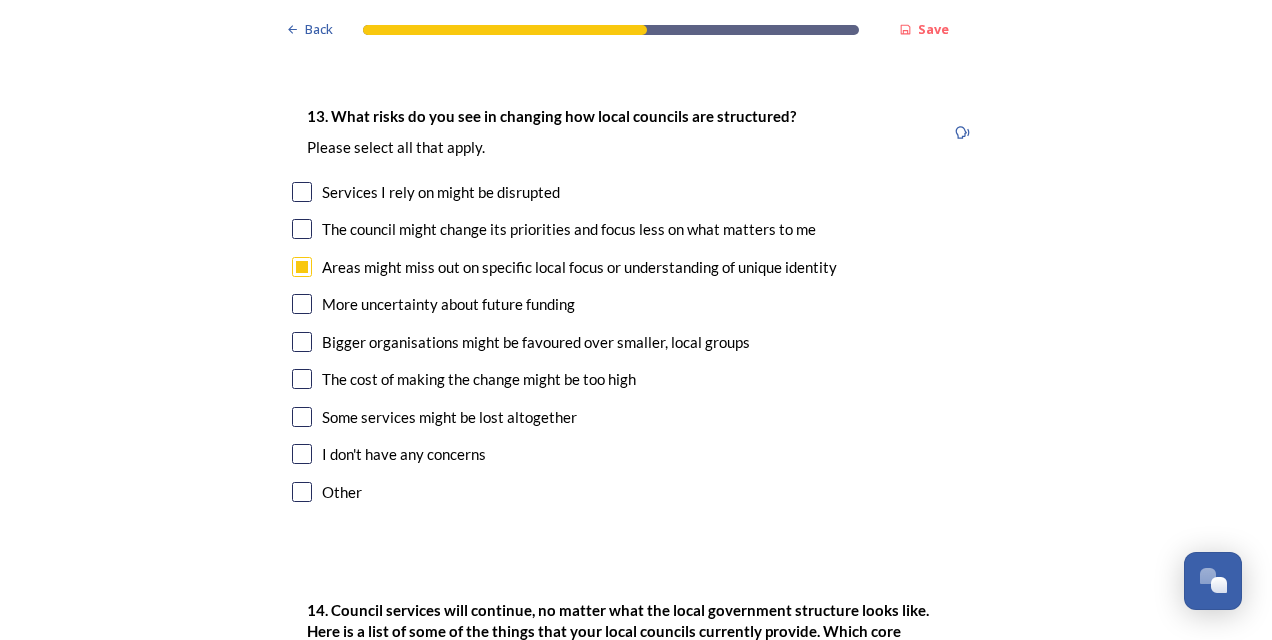 click at bounding box center (302, 304) 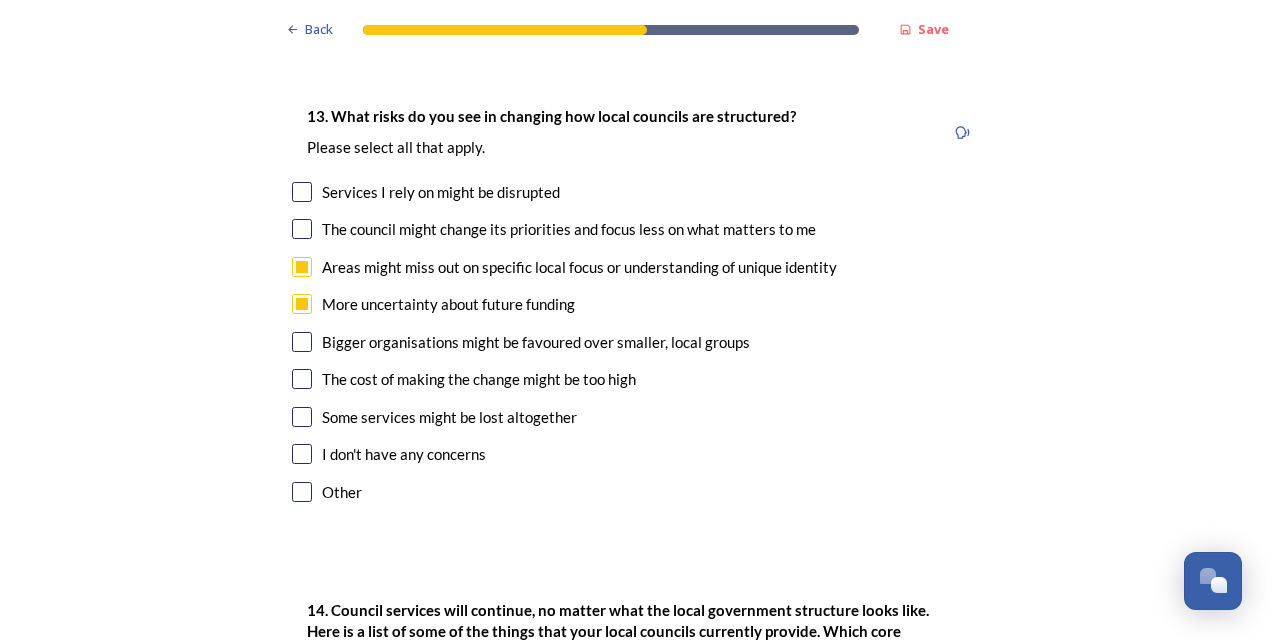 click at bounding box center (302, 379) 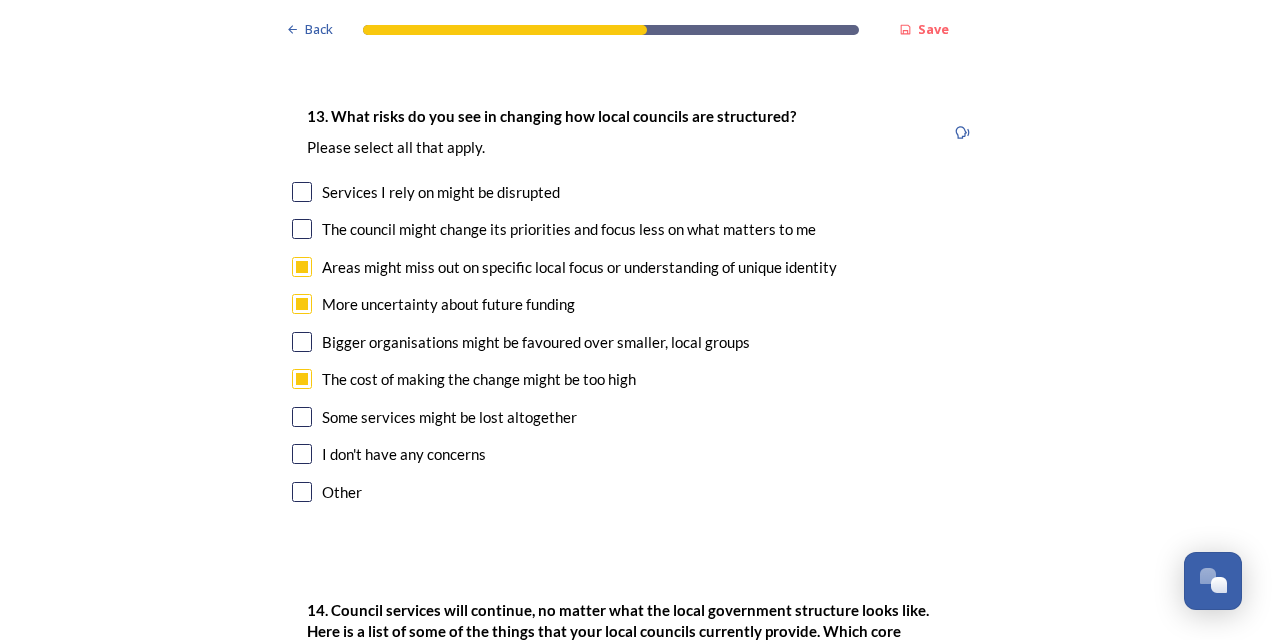 click at bounding box center [302, 229] 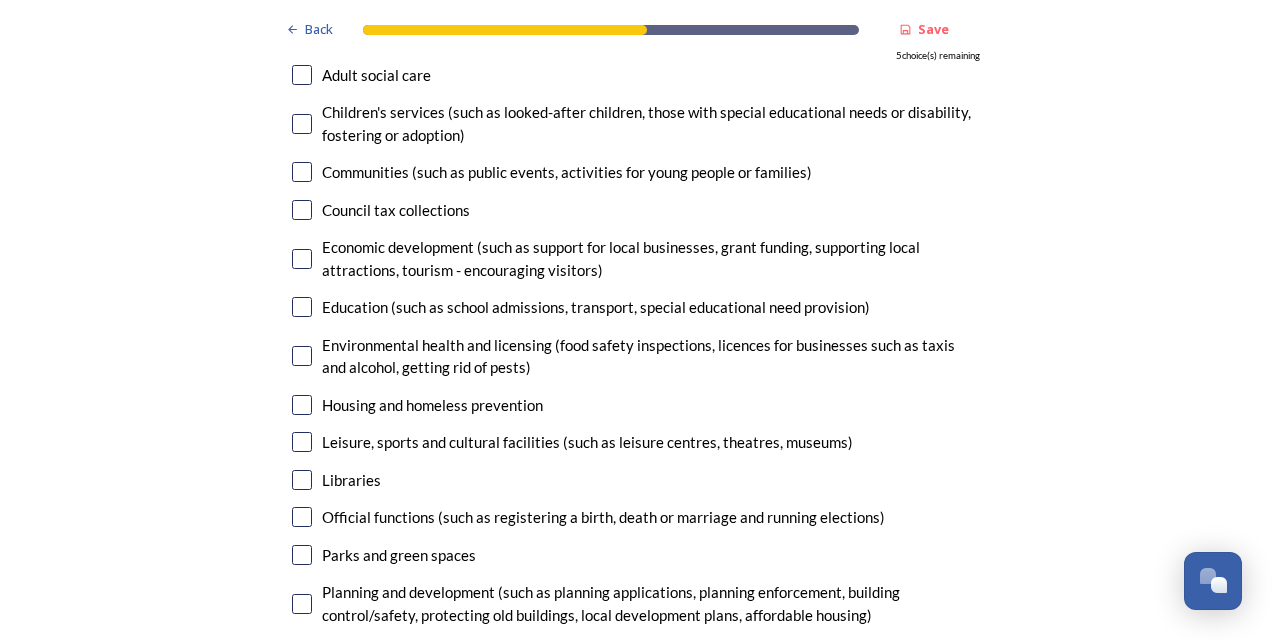 scroll, scrollTop: 4600, scrollLeft: 0, axis: vertical 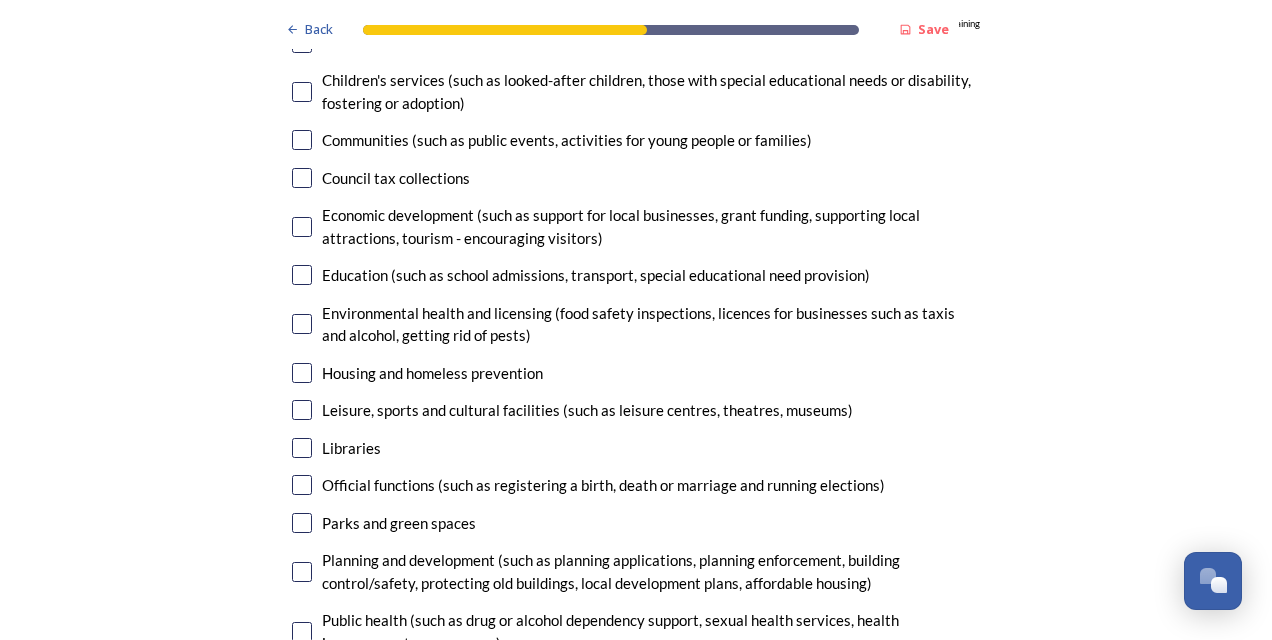 click at bounding box center [302, 324] 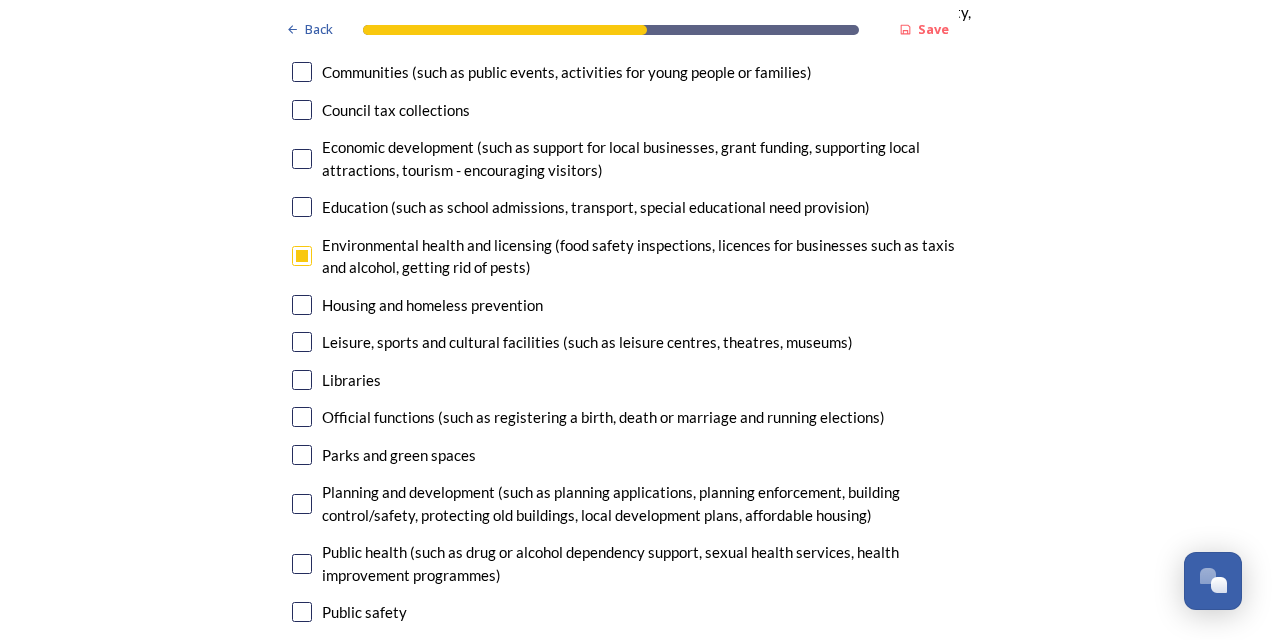 scroll, scrollTop: 4700, scrollLeft: 0, axis: vertical 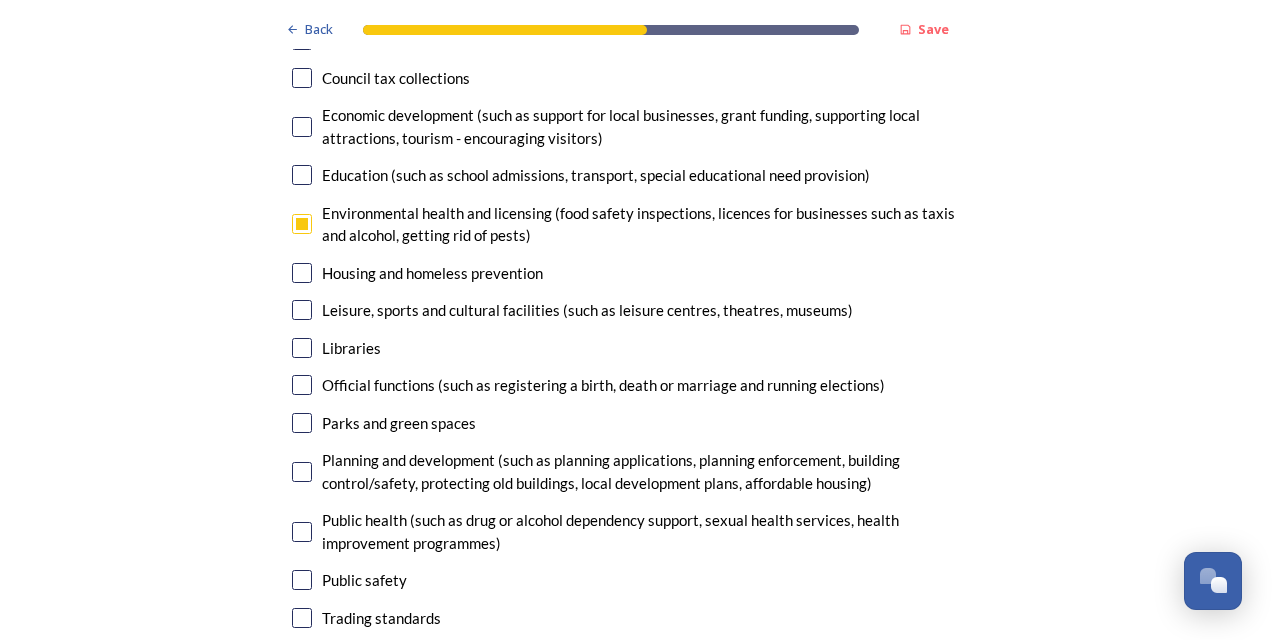click at bounding box center (302, 310) 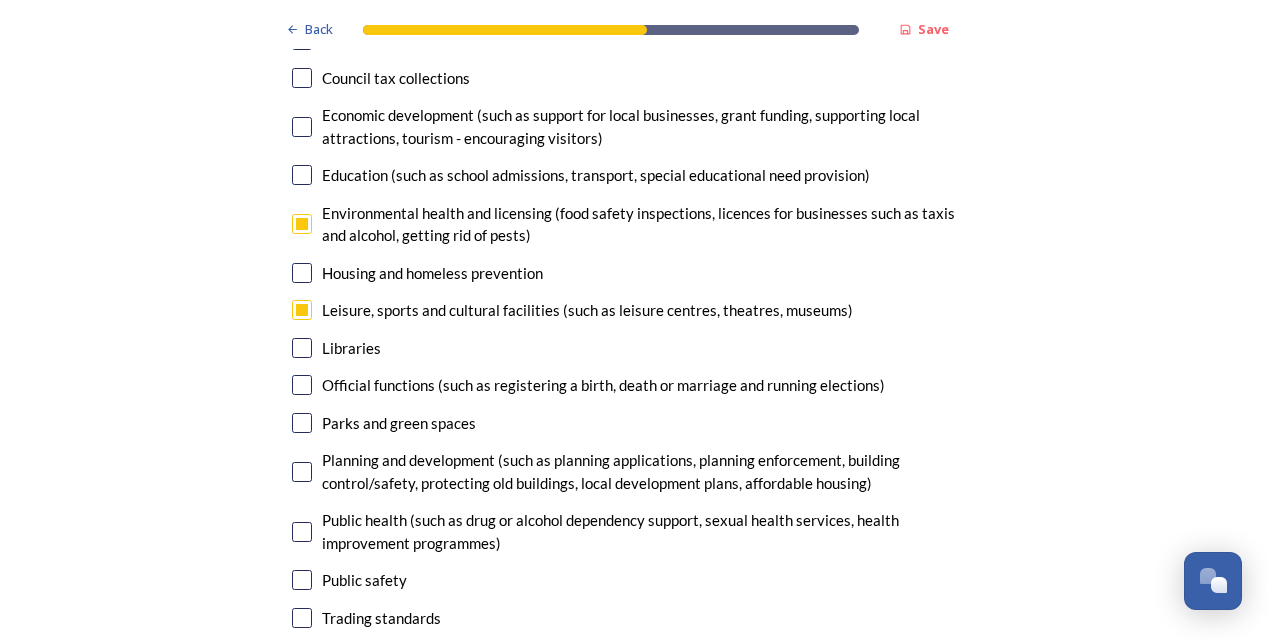 scroll, scrollTop: 4800, scrollLeft: 0, axis: vertical 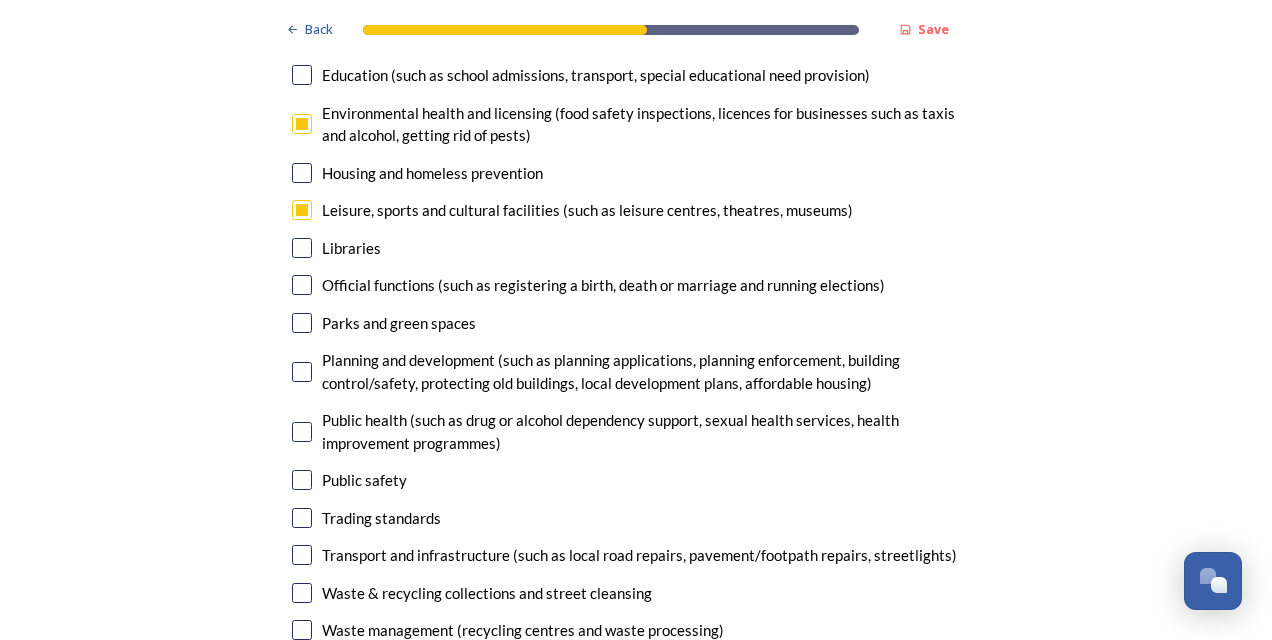 click at bounding box center [302, 372] 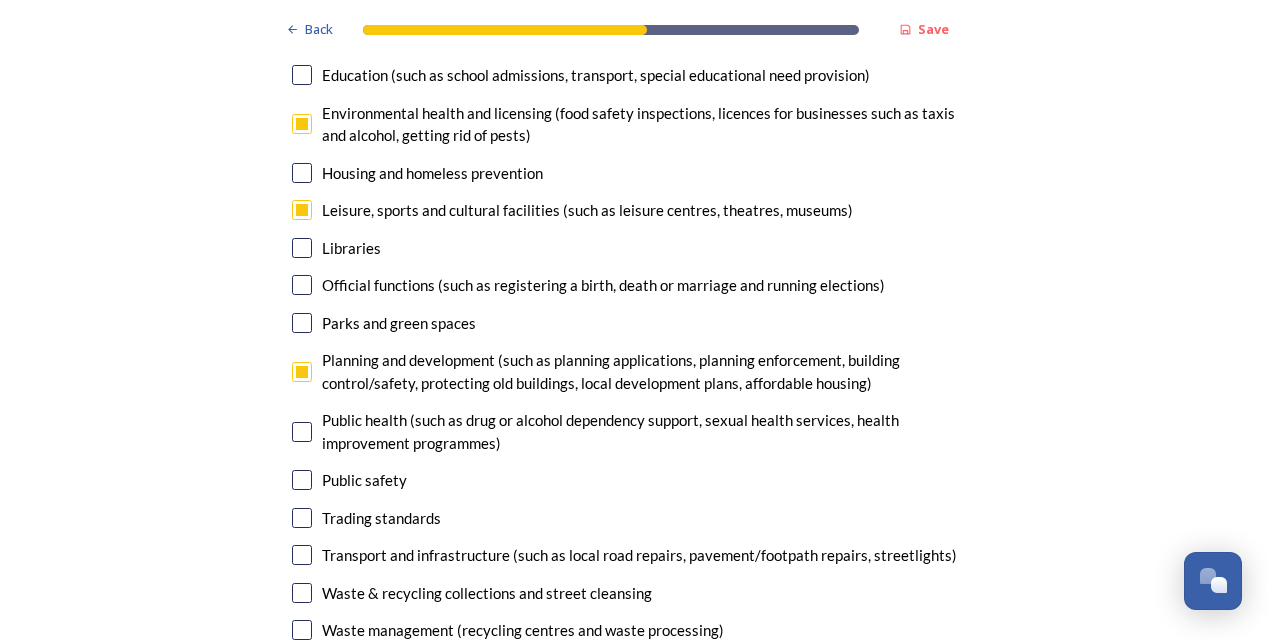 scroll, scrollTop: 5000, scrollLeft: 0, axis: vertical 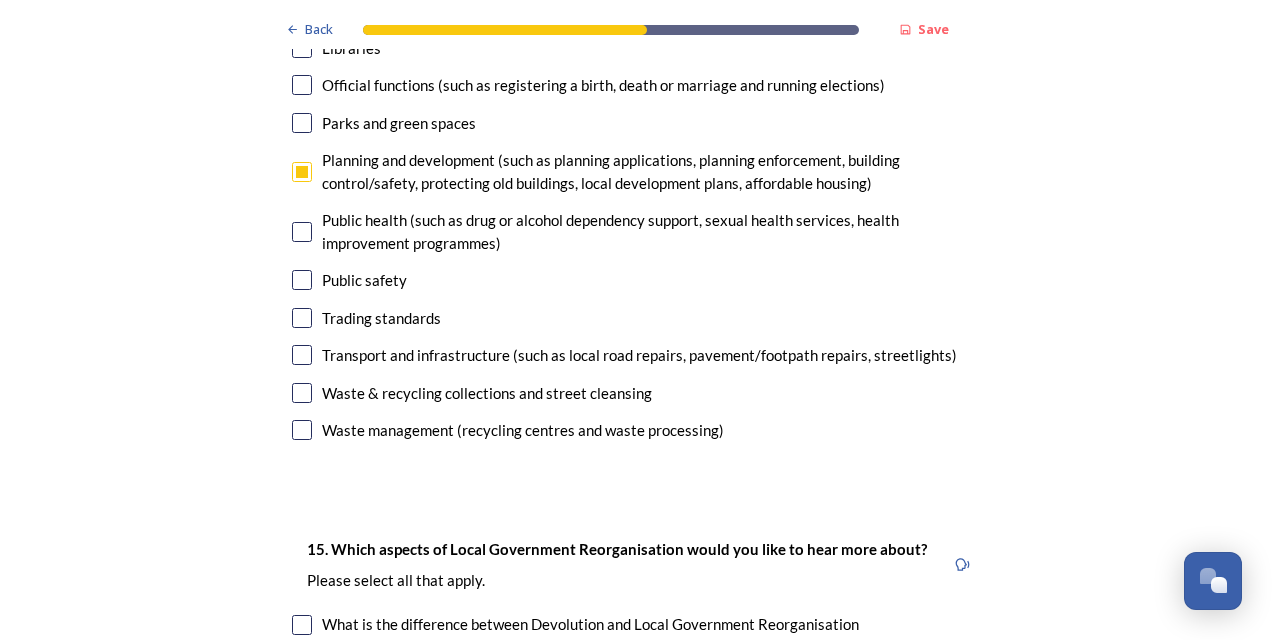 click at bounding box center [302, 318] 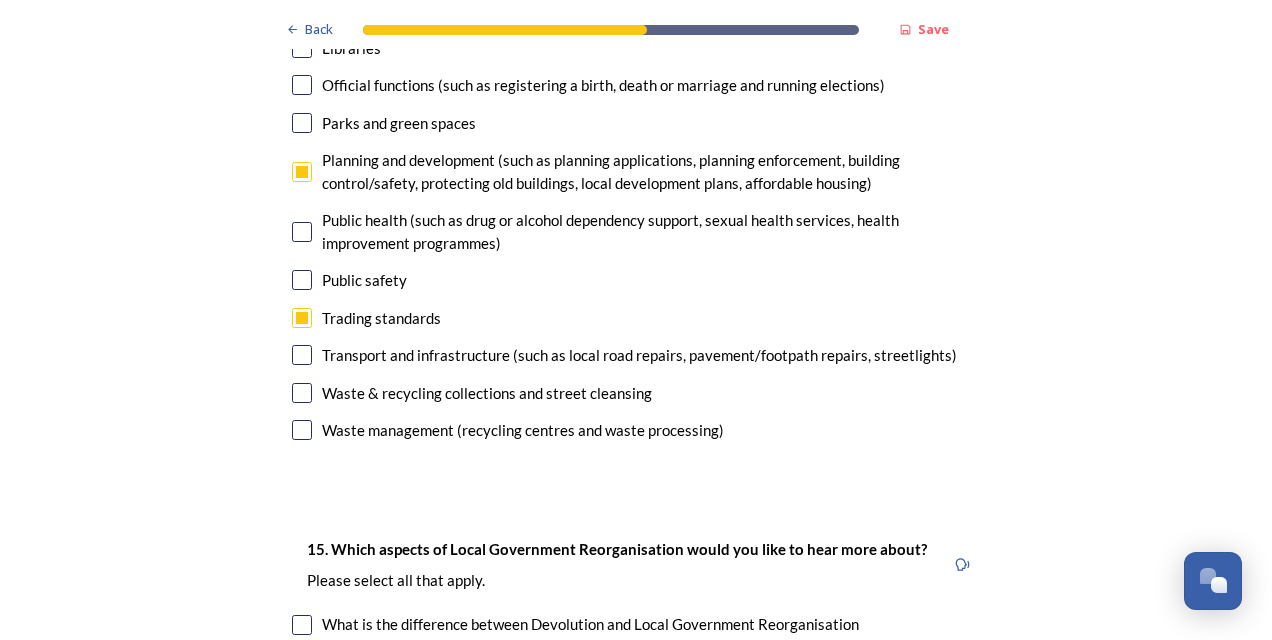 click at bounding box center [302, 393] 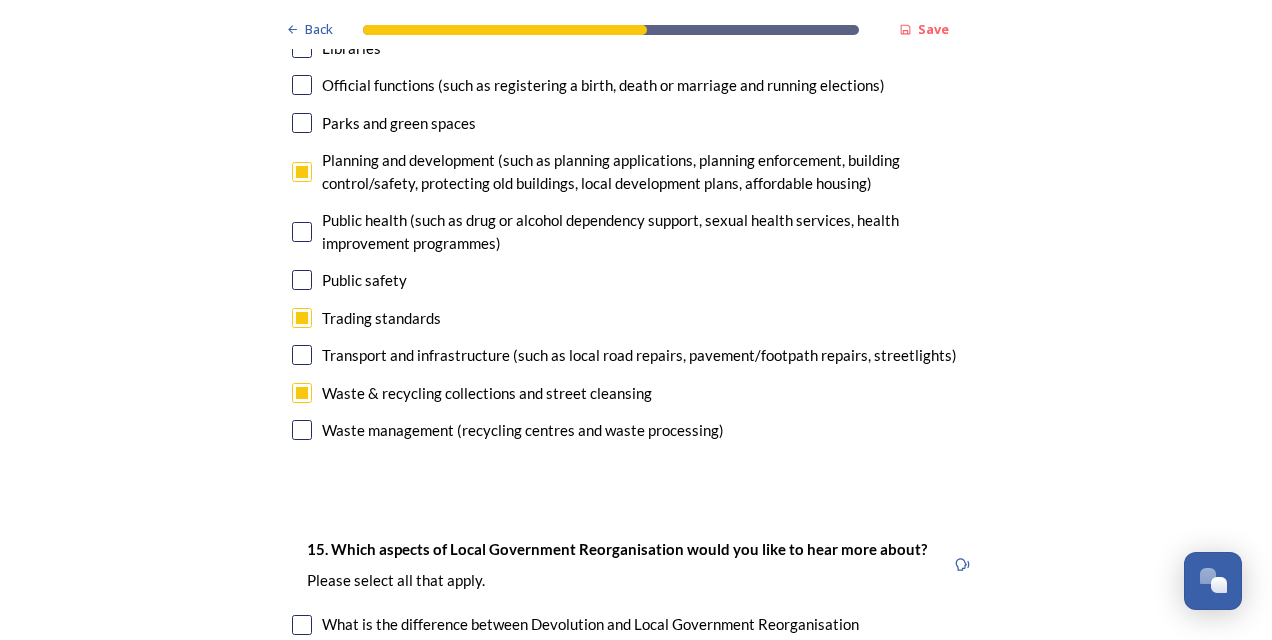 drag, startPoint x: 302, startPoint y: 426, endPoint x: 339, endPoint y: 420, distance: 37.48333 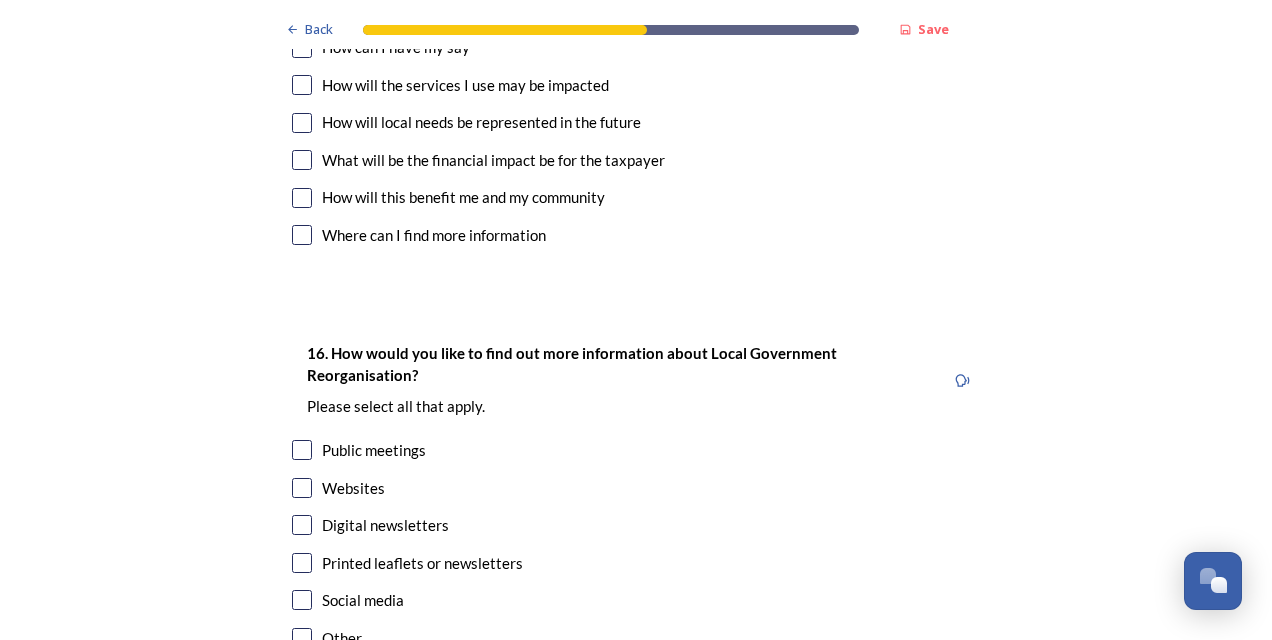 scroll, scrollTop: 5900, scrollLeft: 0, axis: vertical 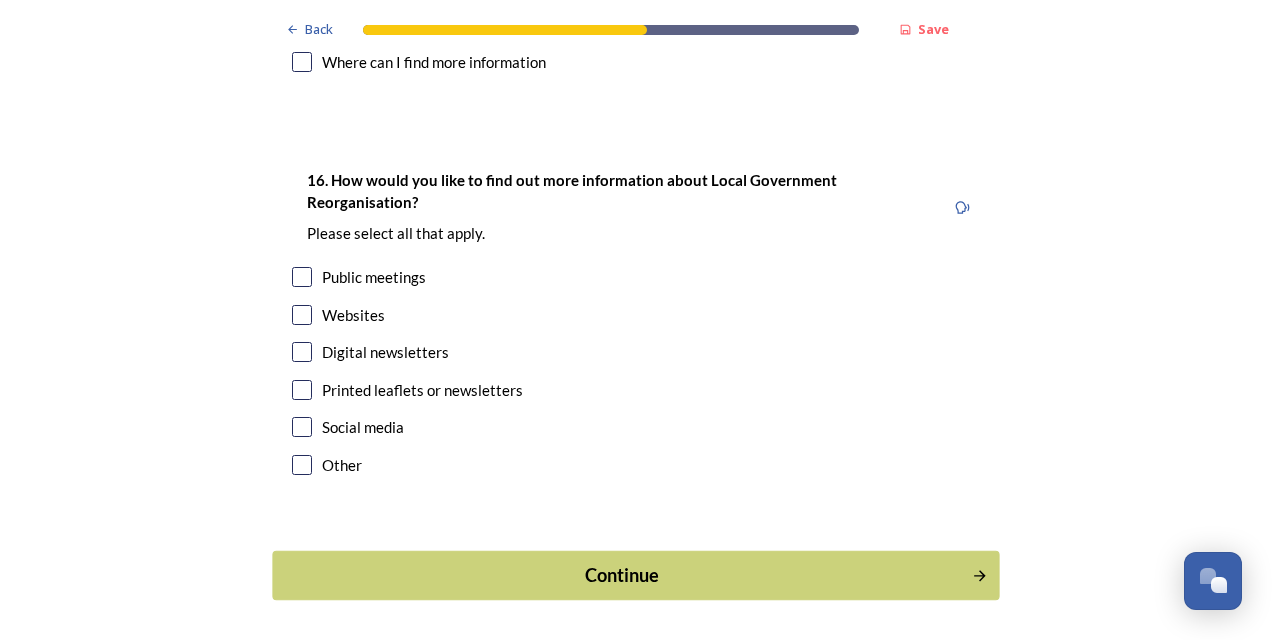 click on "Continue" at bounding box center [622, 575] 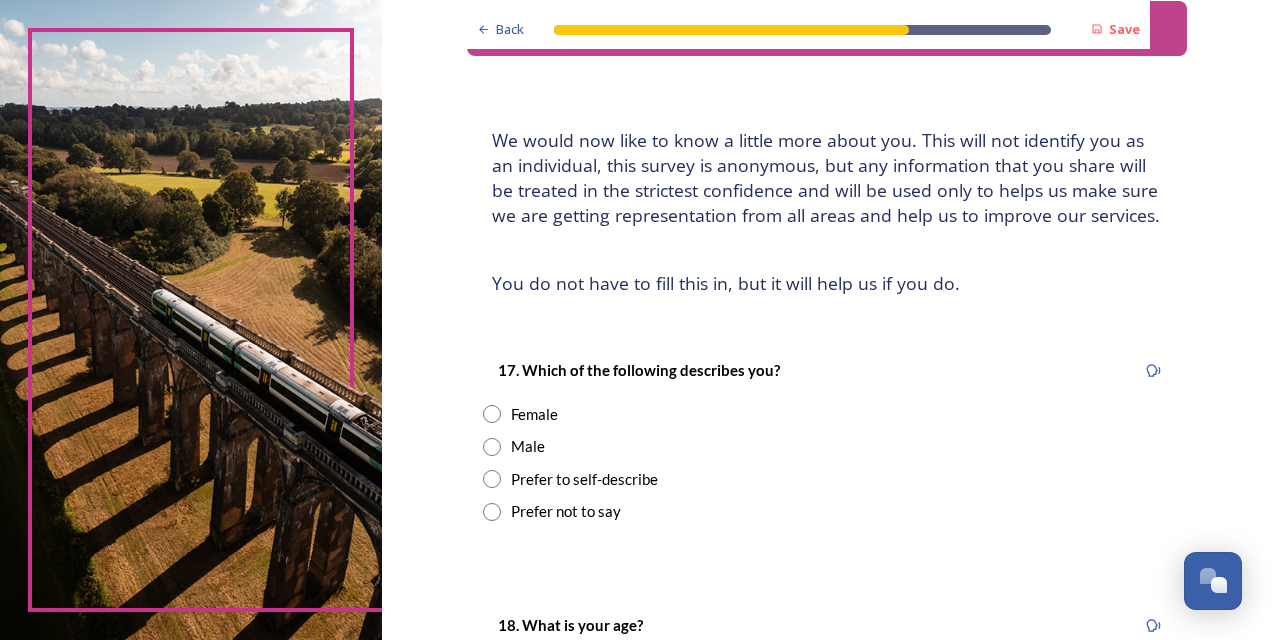 scroll, scrollTop: 100, scrollLeft: 0, axis: vertical 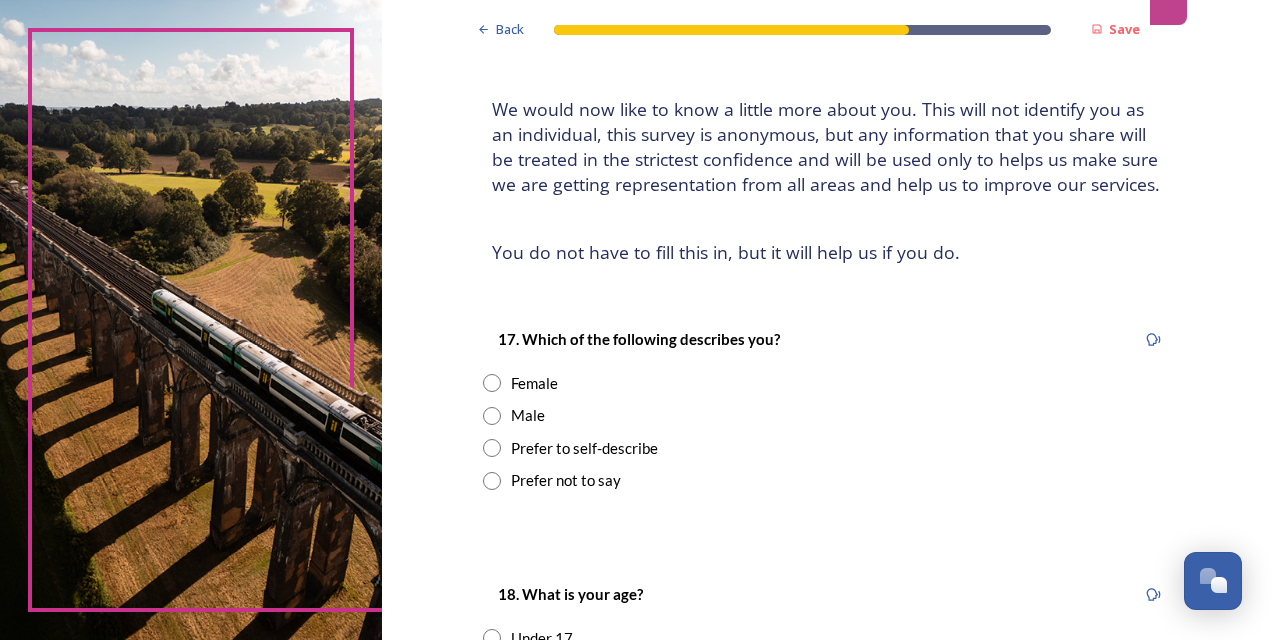 click at bounding box center [492, 383] 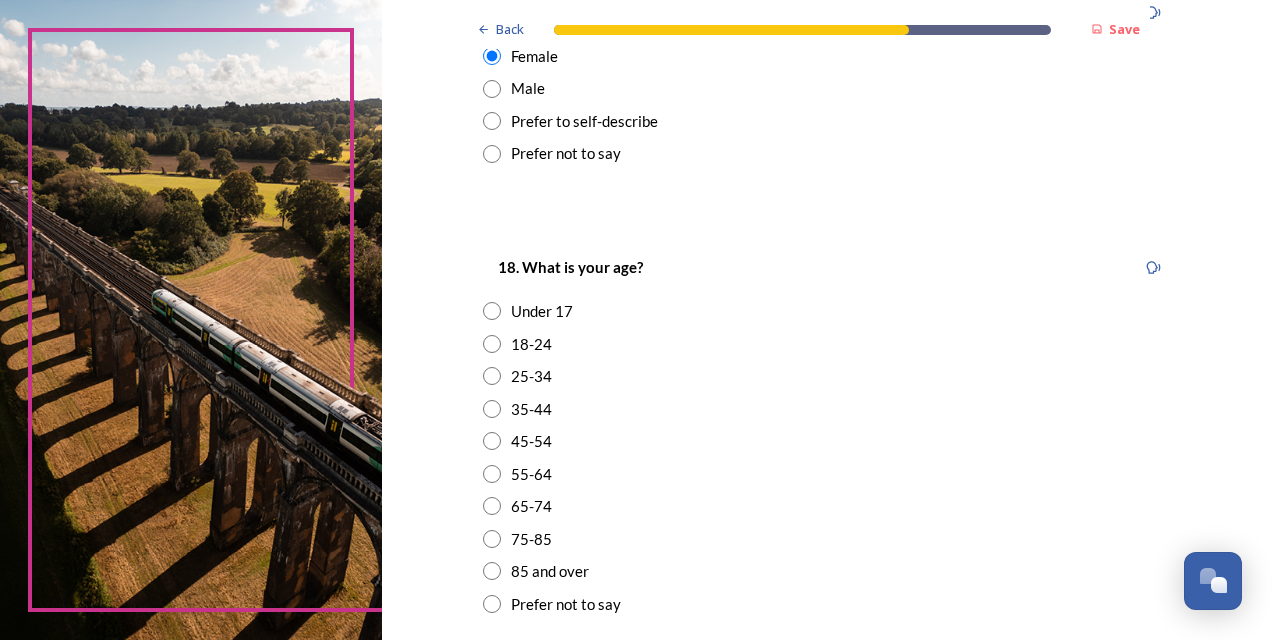 scroll, scrollTop: 500, scrollLeft: 0, axis: vertical 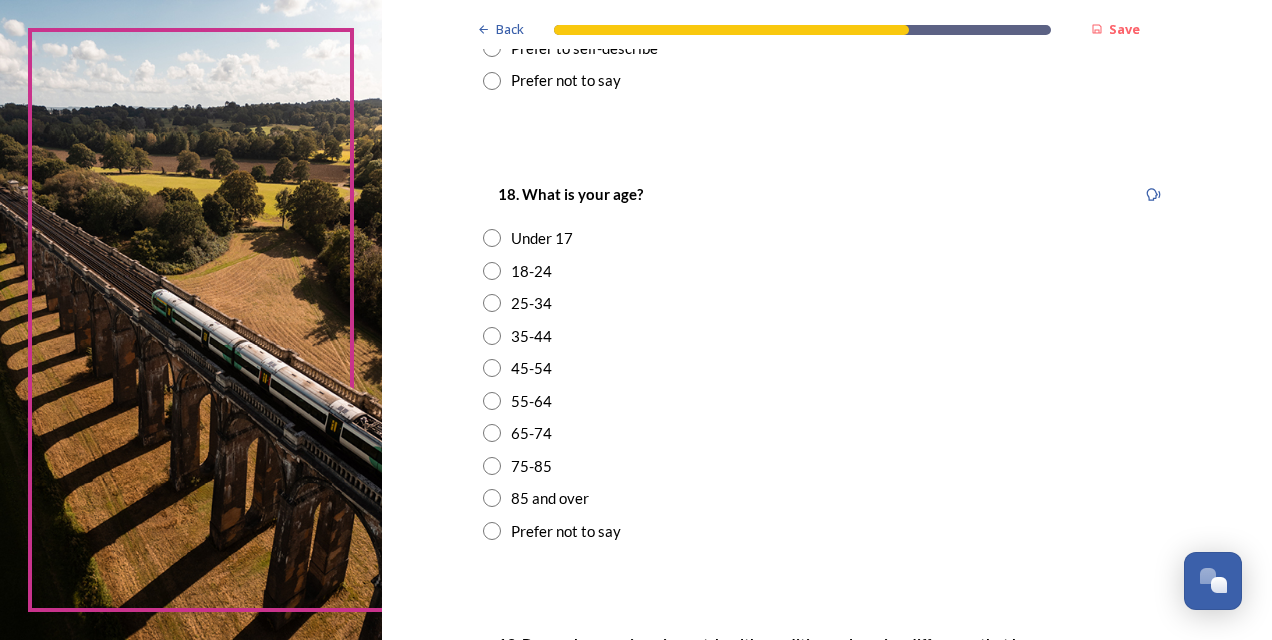 click at bounding box center [492, 401] 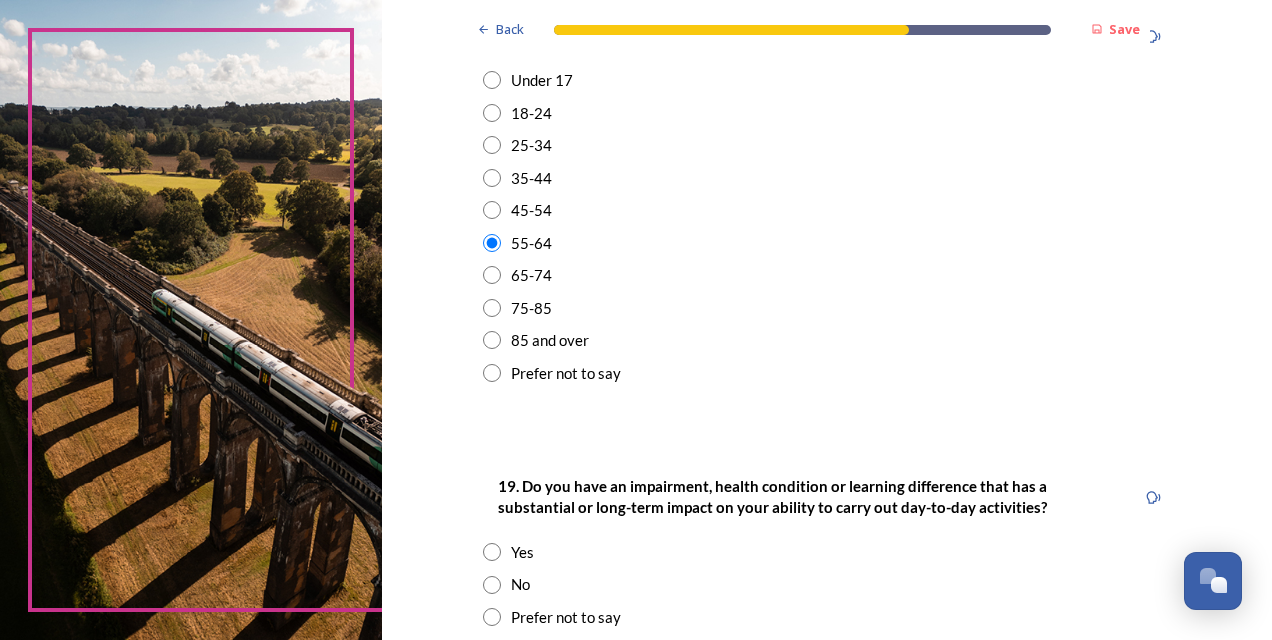 scroll, scrollTop: 800, scrollLeft: 0, axis: vertical 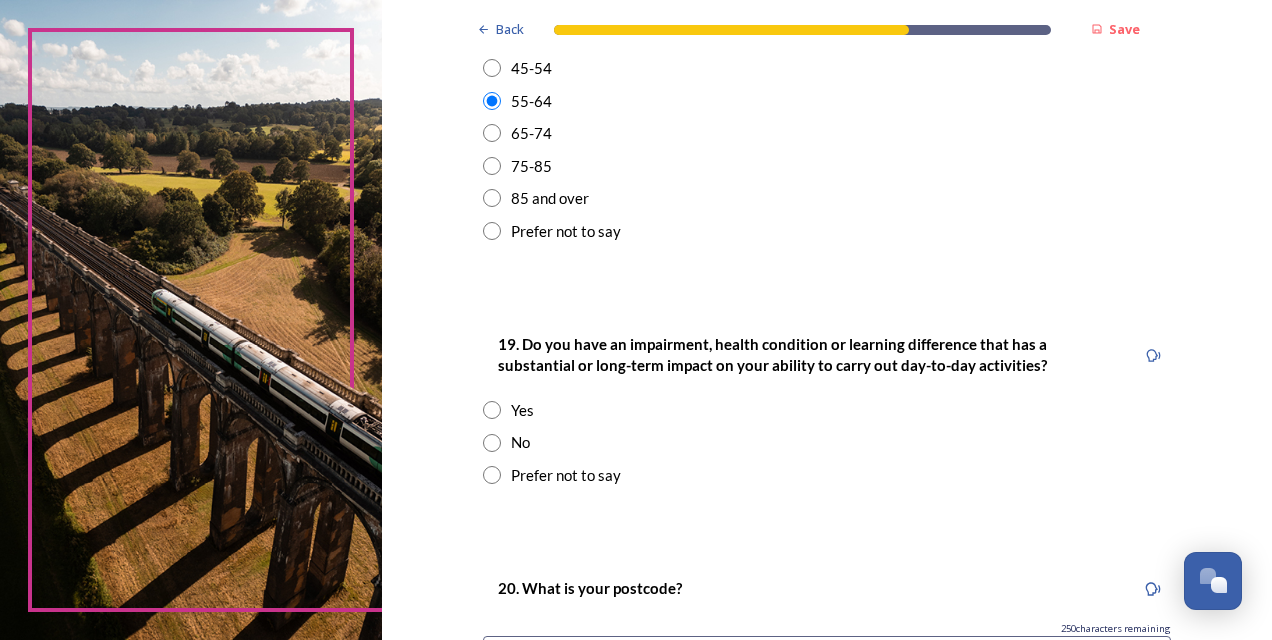 click at bounding box center (492, 443) 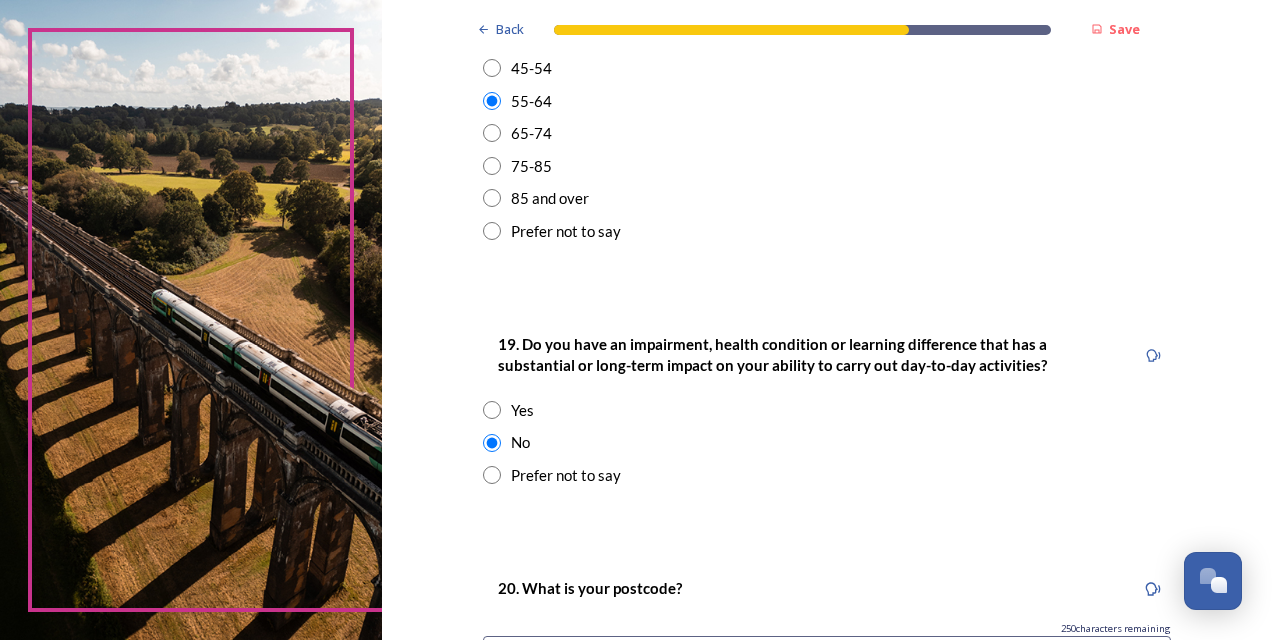scroll, scrollTop: 1088, scrollLeft: 0, axis: vertical 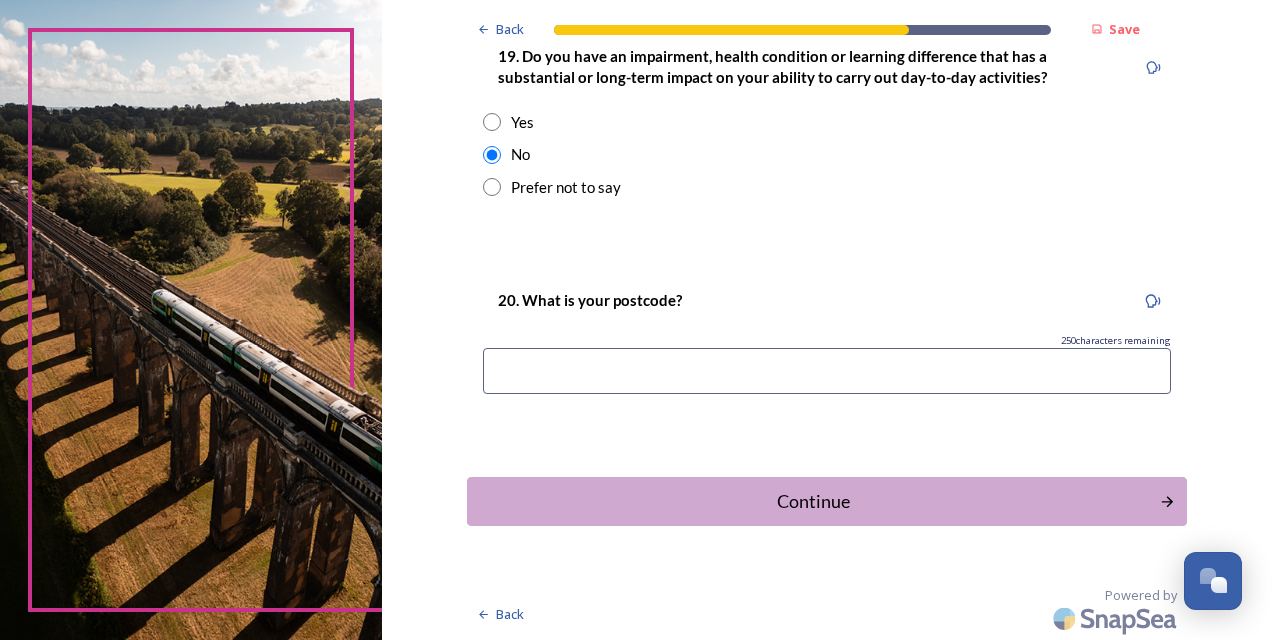 click at bounding box center [827, 371] 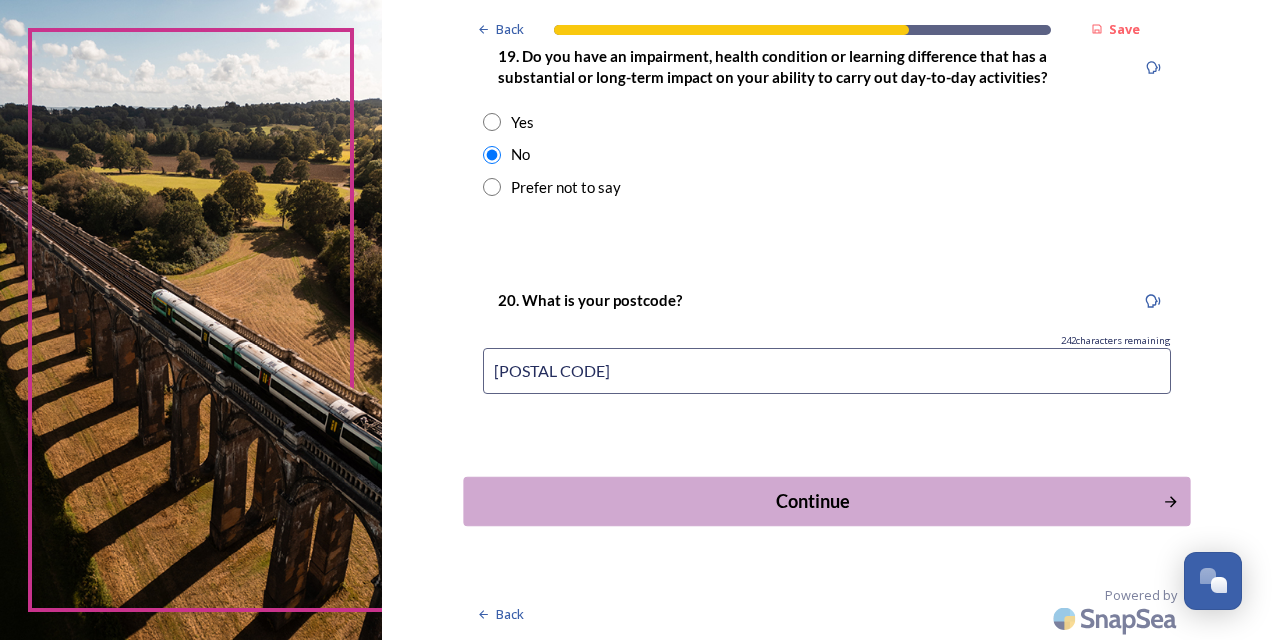 type on "[POSTAL CODE]" 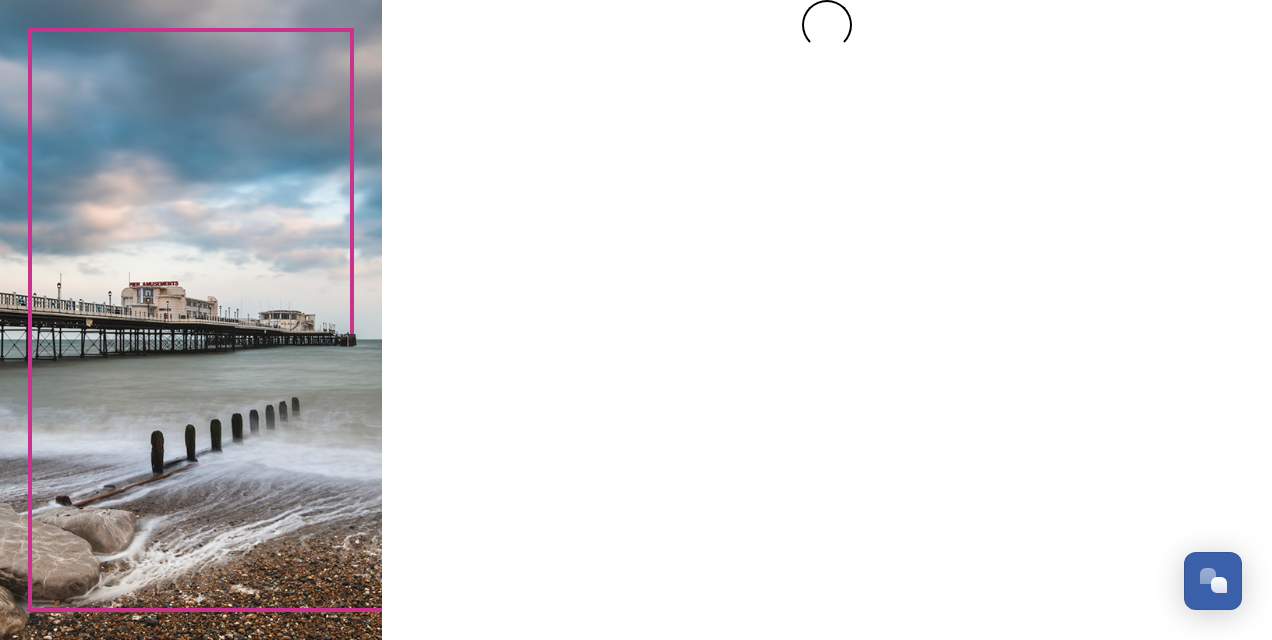 scroll, scrollTop: 0, scrollLeft: 0, axis: both 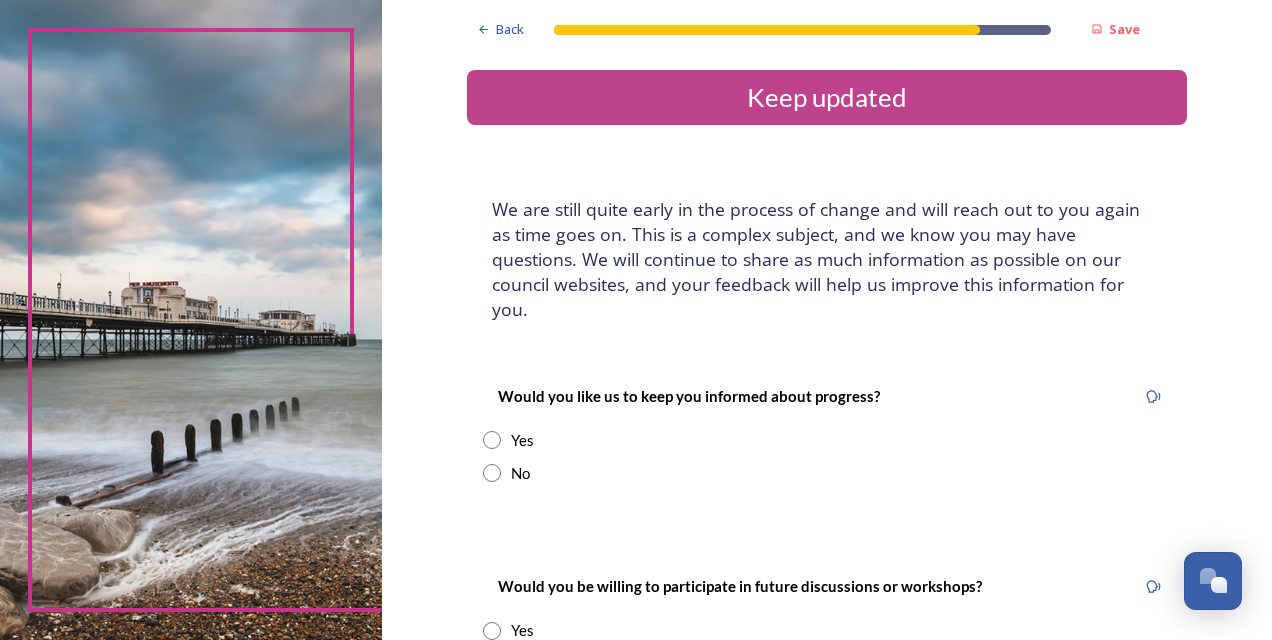 click at bounding box center [492, 473] 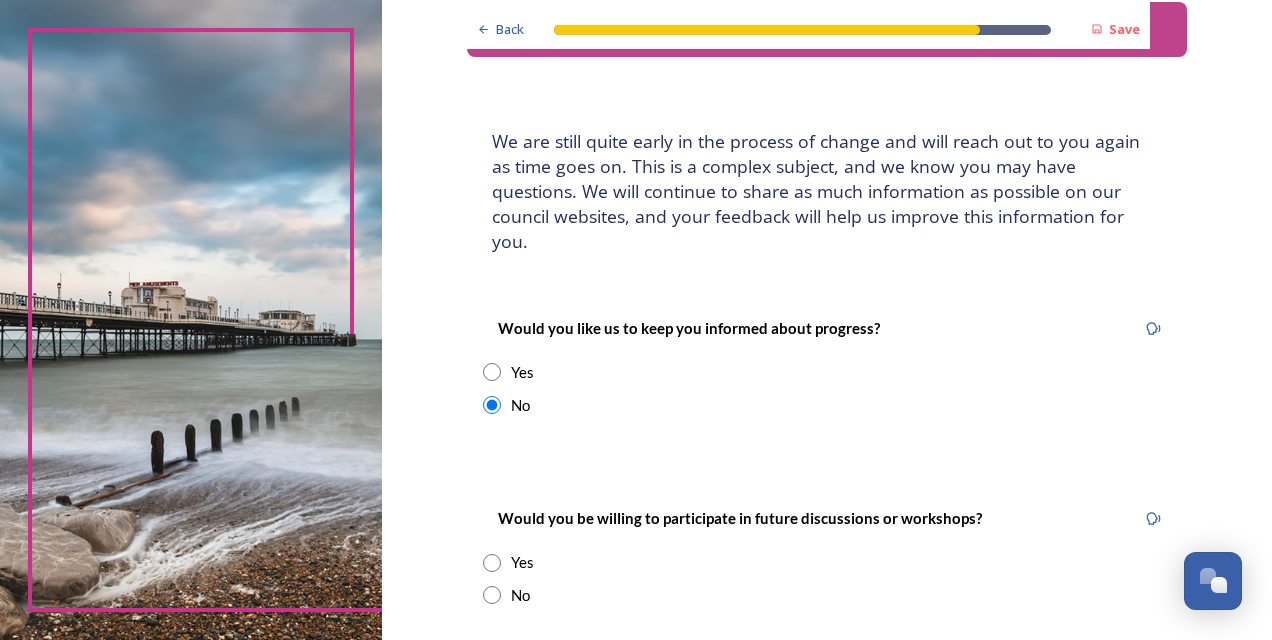 scroll, scrollTop: 200, scrollLeft: 0, axis: vertical 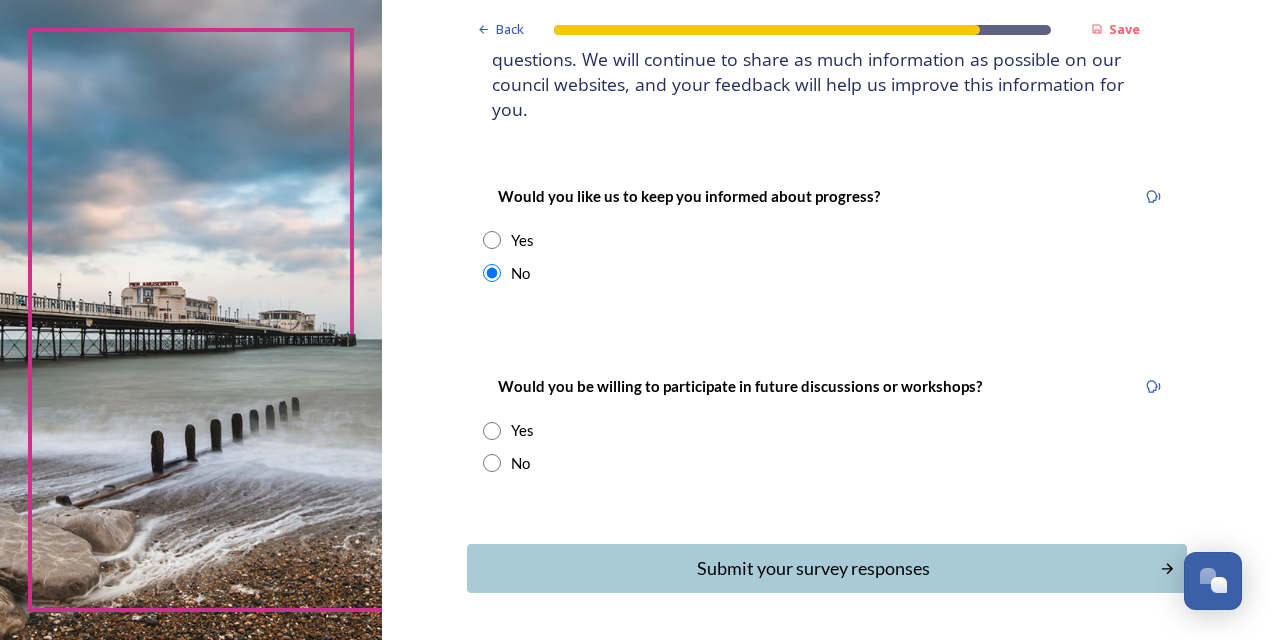 click at bounding box center (492, 463) 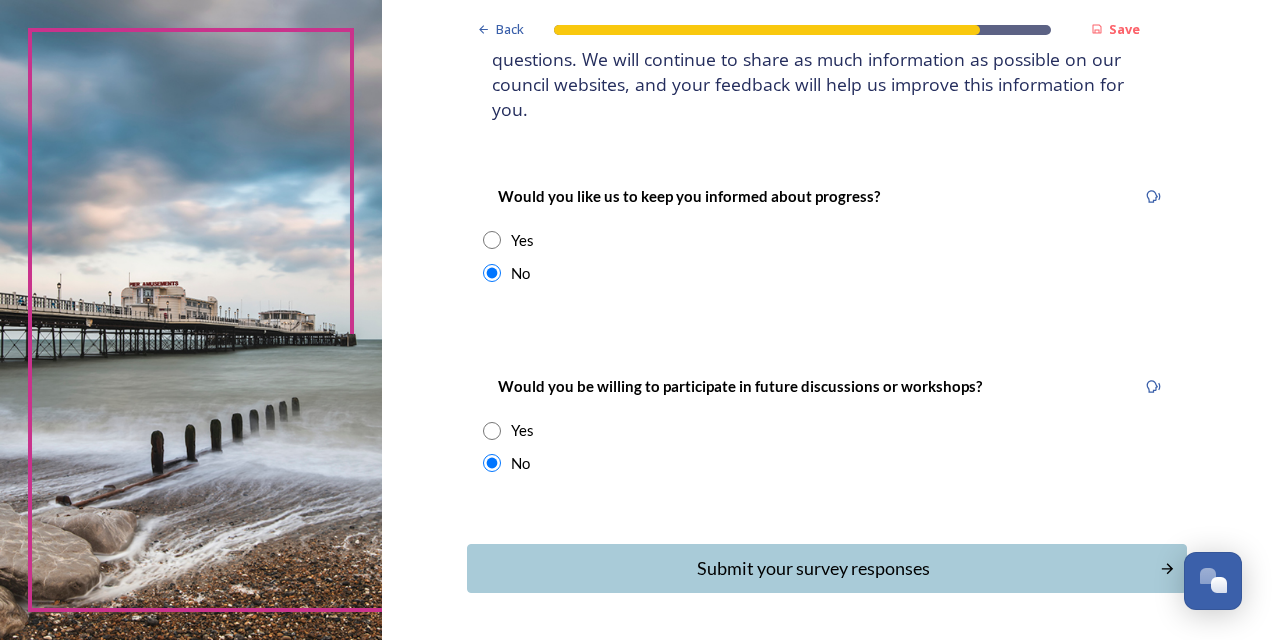 scroll, scrollTop: 244, scrollLeft: 0, axis: vertical 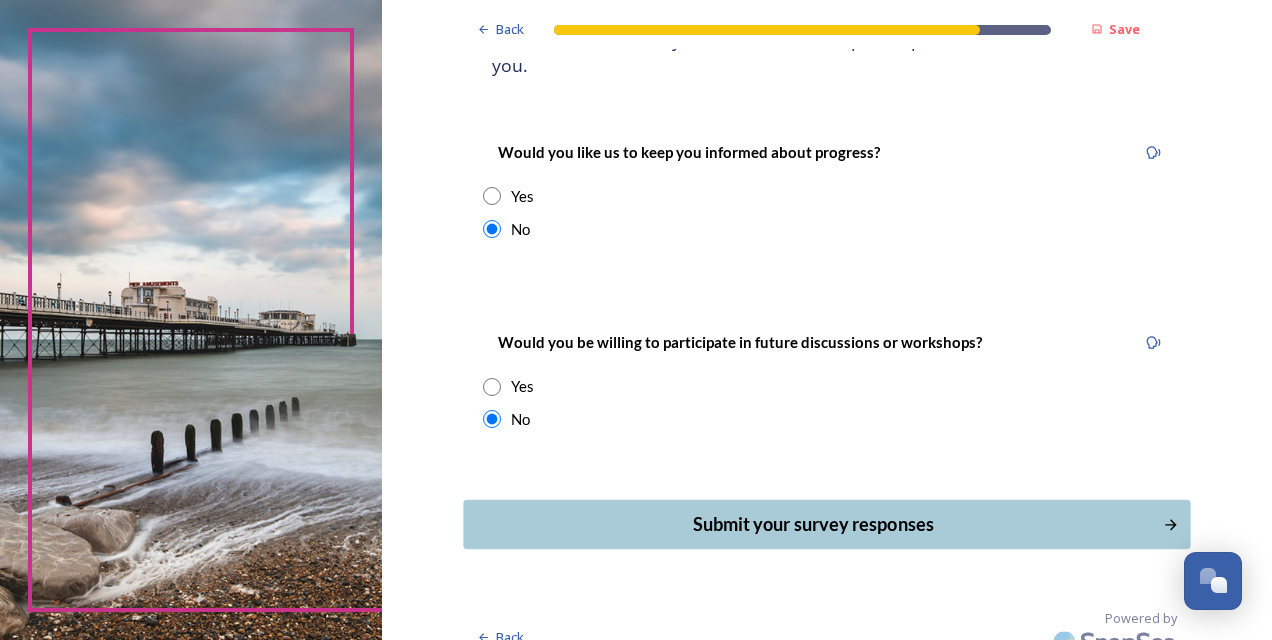 click on "Submit your survey responses" at bounding box center (813, 524) 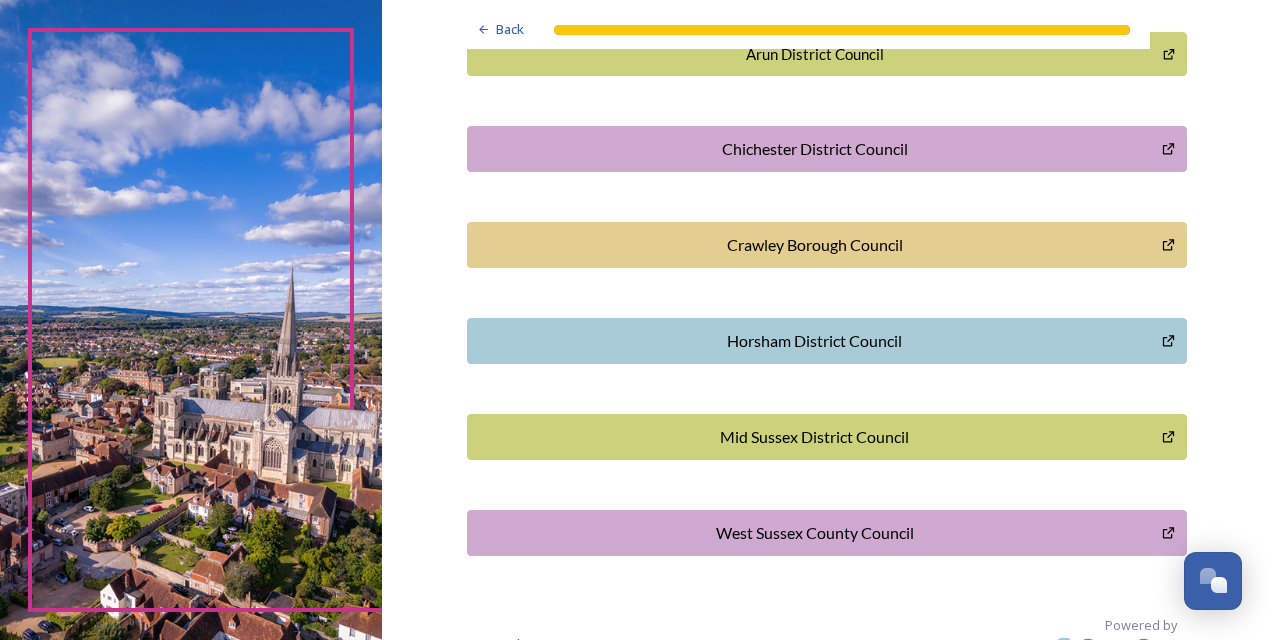 scroll, scrollTop: 644, scrollLeft: 0, axis: vertical 